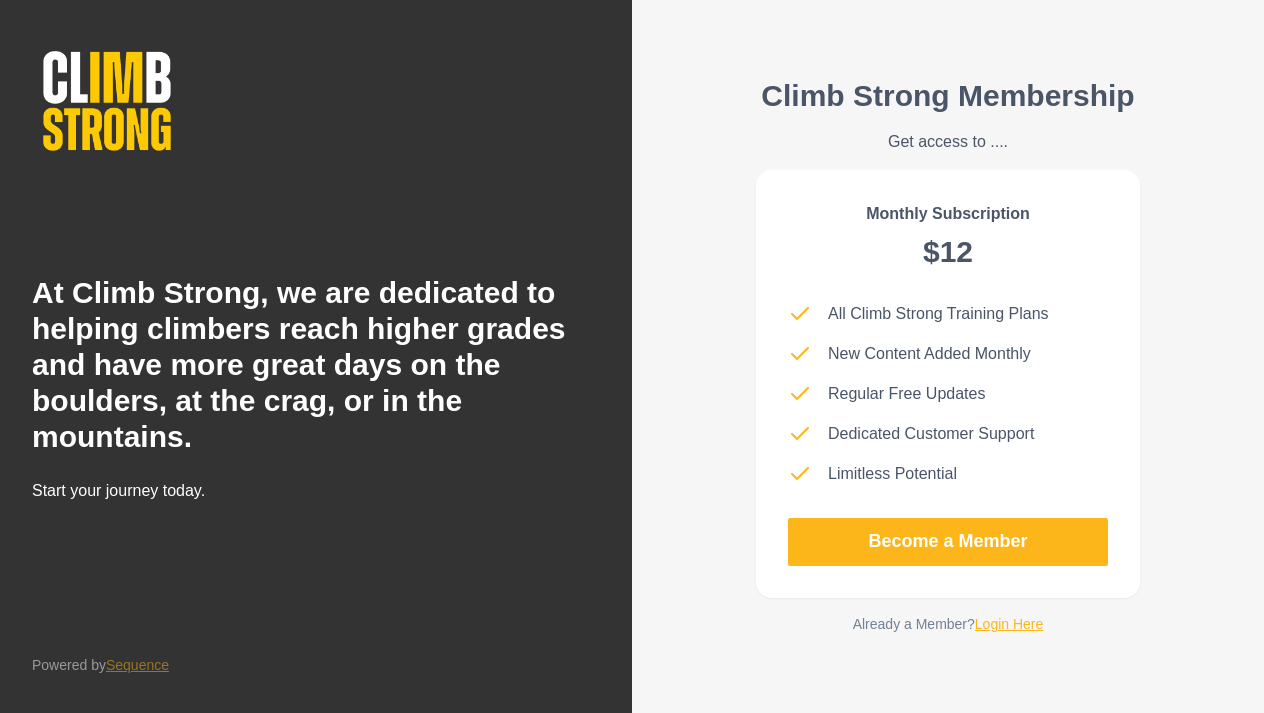 scroll, scrollTop: 0, scrollLeft: 0, axis: both 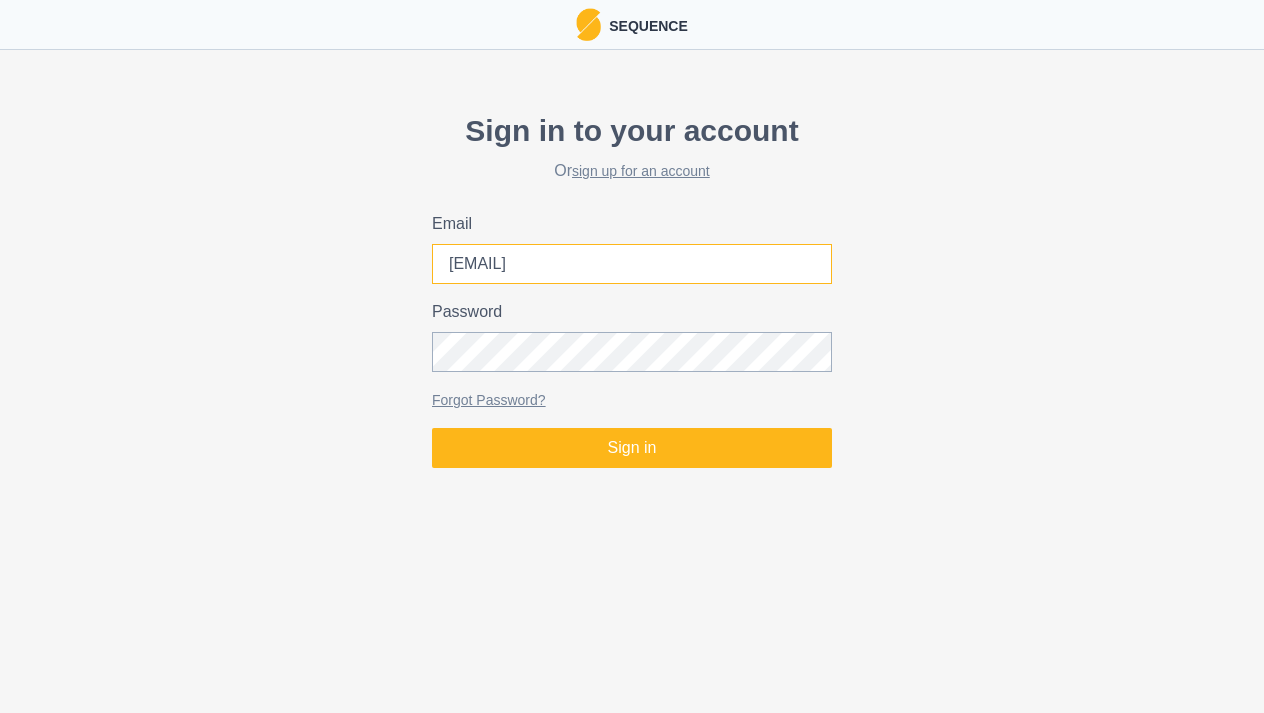 type on "[EMAIL]" 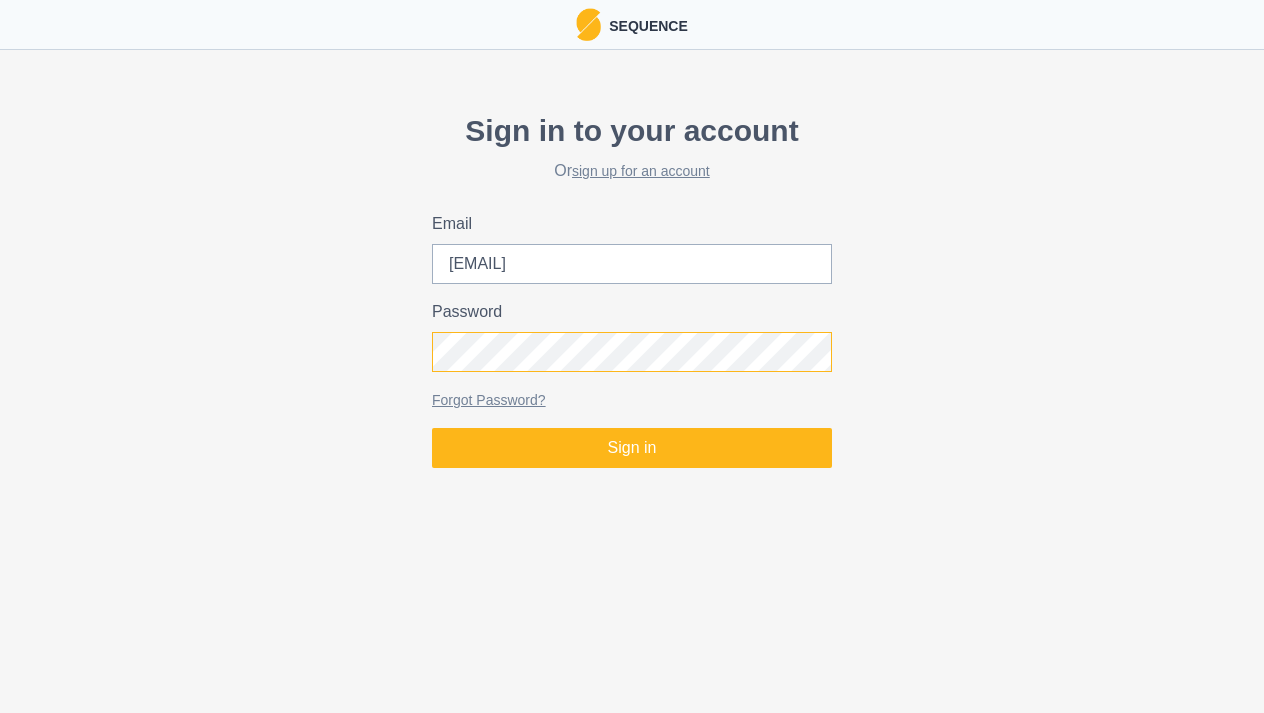 click on "Sign in" at bounding box center (632, 448) 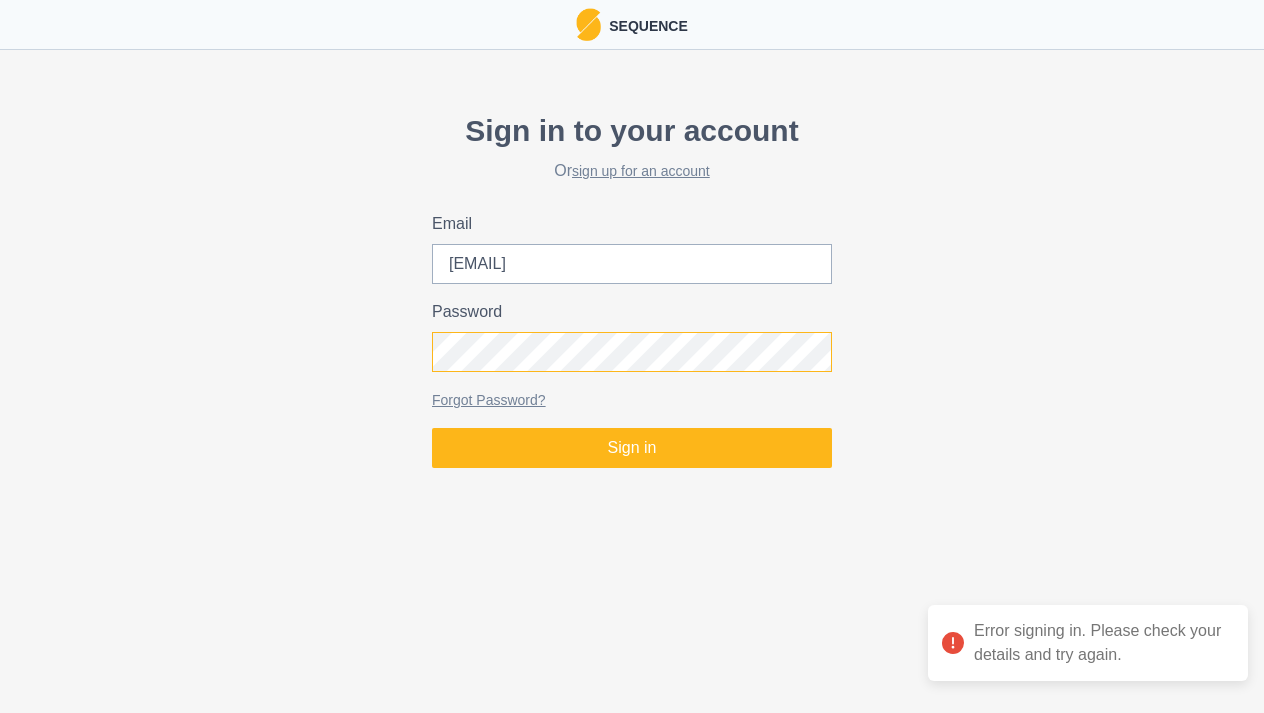 click on "Sign in" at bounding box center [632, 448] 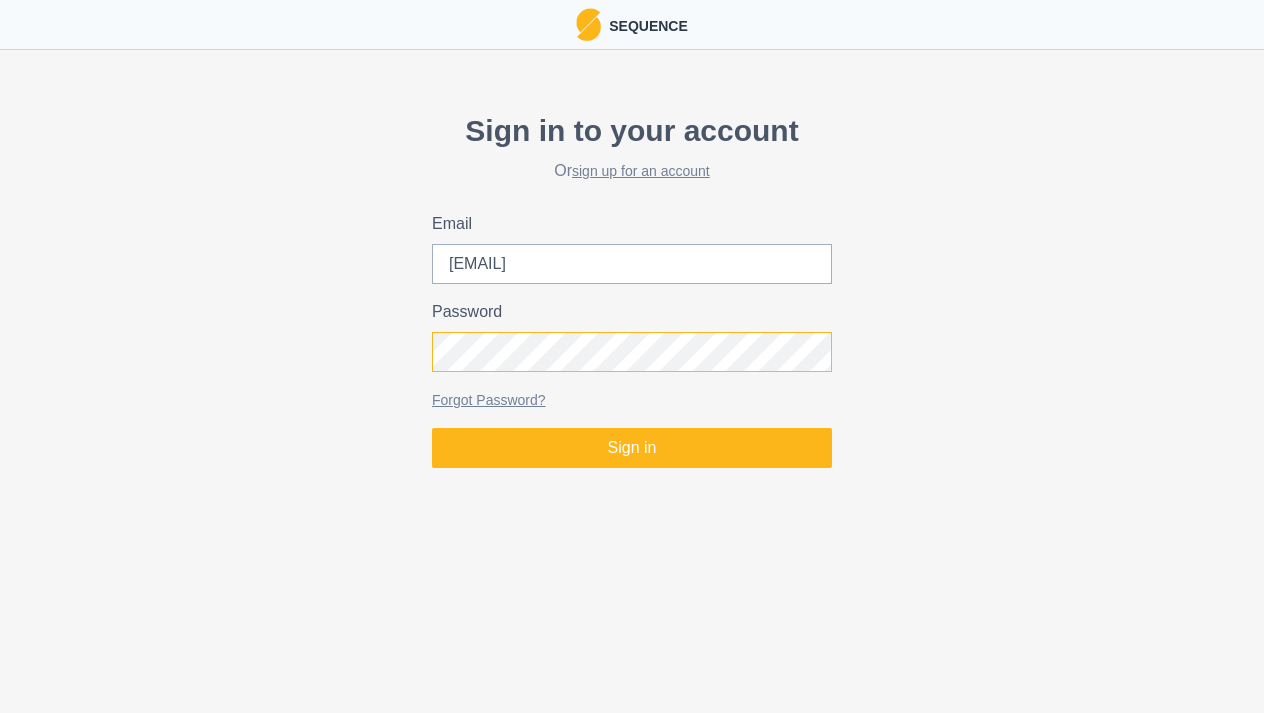 click on "Sign in" at bounding box center (632, 448) 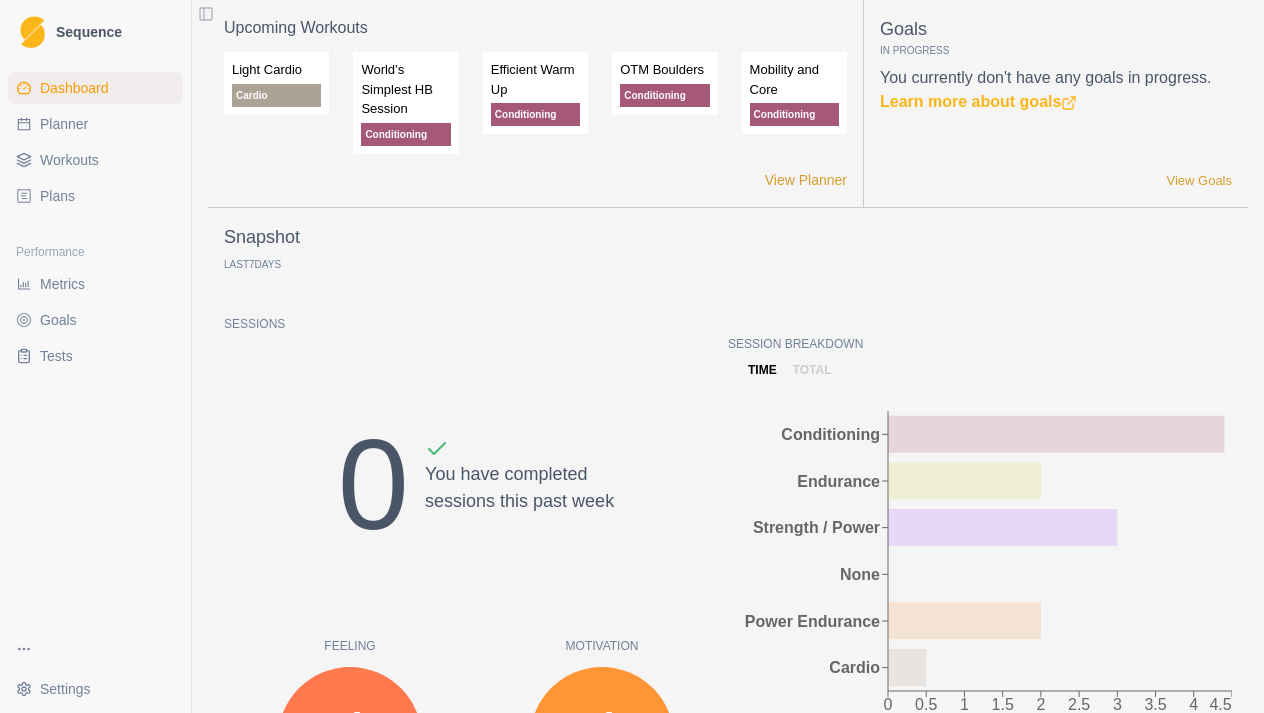 click on "Planner" at bounding box center (64, 124) 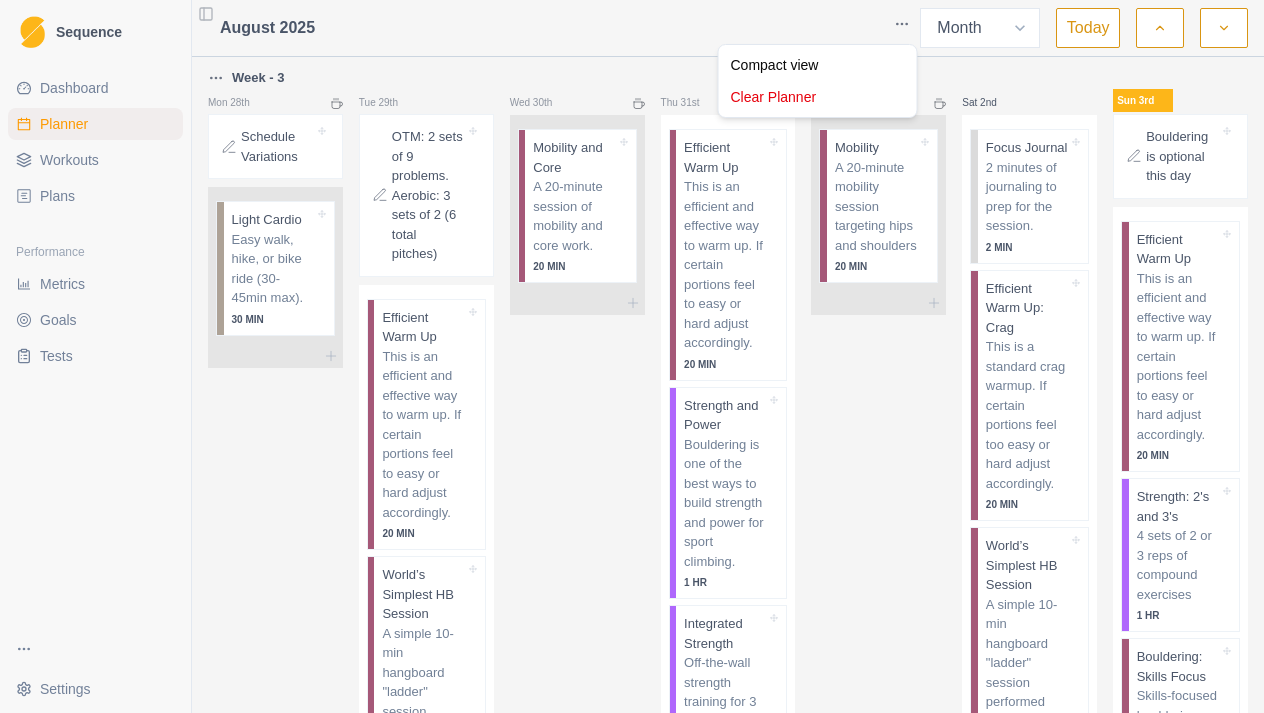 click on "[DAY] [DATE] [DAY] [DATE] [DAY] [DATE] [DAY] [DATE] [DAY] [DATE] [DAY] [DATE] [DAY] [DATE] Week - 1 [DAY] [DATE] Start Here: About the plan Repeating this plan?  How to progress. Schedule Variations Light Cardio Easy walk, hike, or bike ride (30-45min max).
30 MIN [DAY] [DATE] OTM: 2 sets of 9 problems.  Aerobic: 3 sets of 2 (6 total pitches) Efficient Warm Up This is an efficient and effective way to warm up. If certain portions feel to easy or hard adjust accordingly. 20 MIN World’s Simplest HB Session A simple 10-min hangboard "ladder" session performed with a single grip type and single edge size. 10 MIN OTM Boulders On-The-Minute reps of full boulder problems 50 MIN Indoor Endurance The goal of this day is to climb pitches in the "aerobic" zone. Completing the goal number of pitches is more important than the difficulty of the pitches, so start easier than you think. 2 HR [DAY] [DATE] Mobility and Core  A 20-minute session of mobility and core work. 20 MIN [DAY] [DATE] Efficient Warm Up 20 MIN Strength and Power 1 HR 1 HR [DAY] [DATE] 20 MIN" at bounding box center [632, 356] 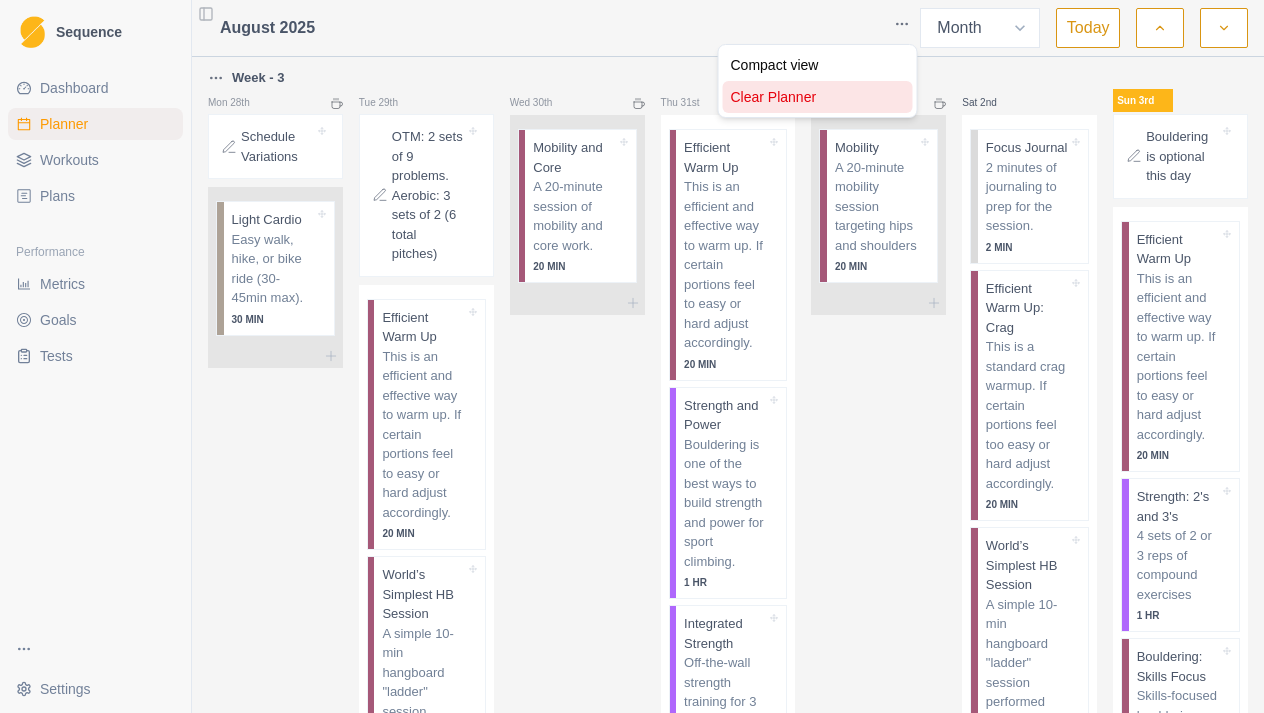 click on "Clear Planner" at bounding box center (818, 97) 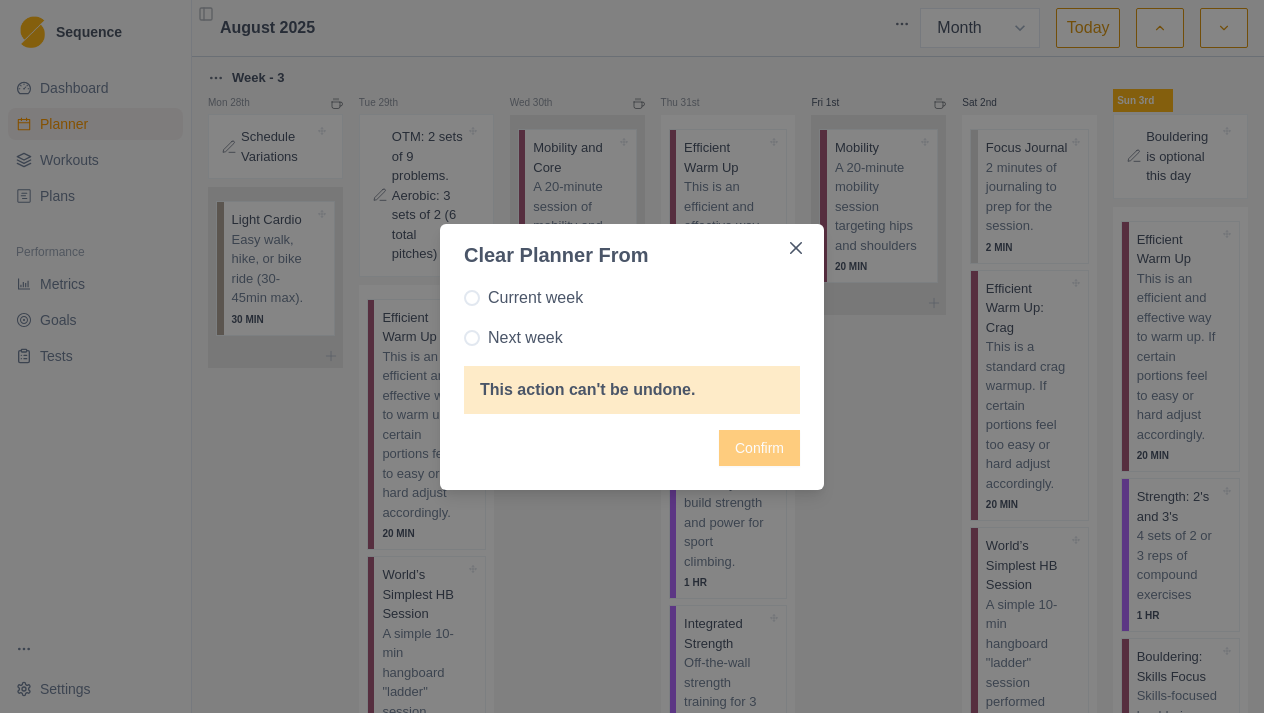 click at bounding box center [472, 298] 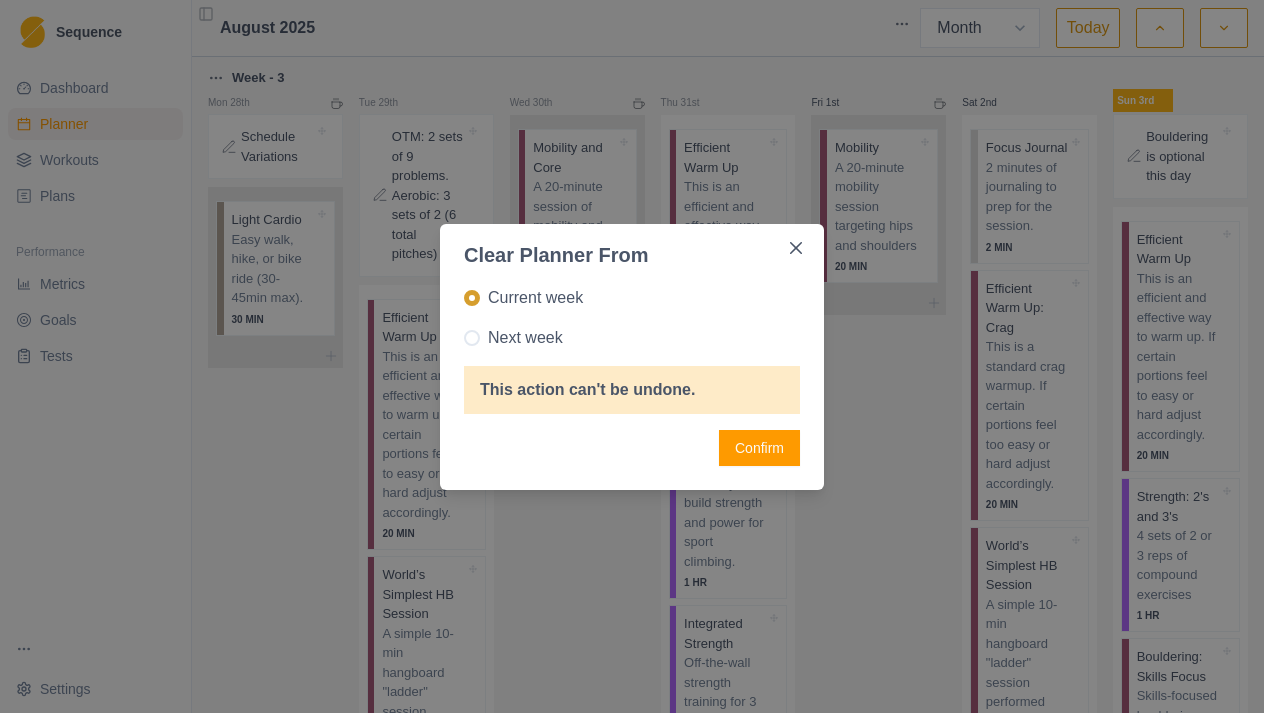 click on "Confirm" at bounding box center [759, 448] 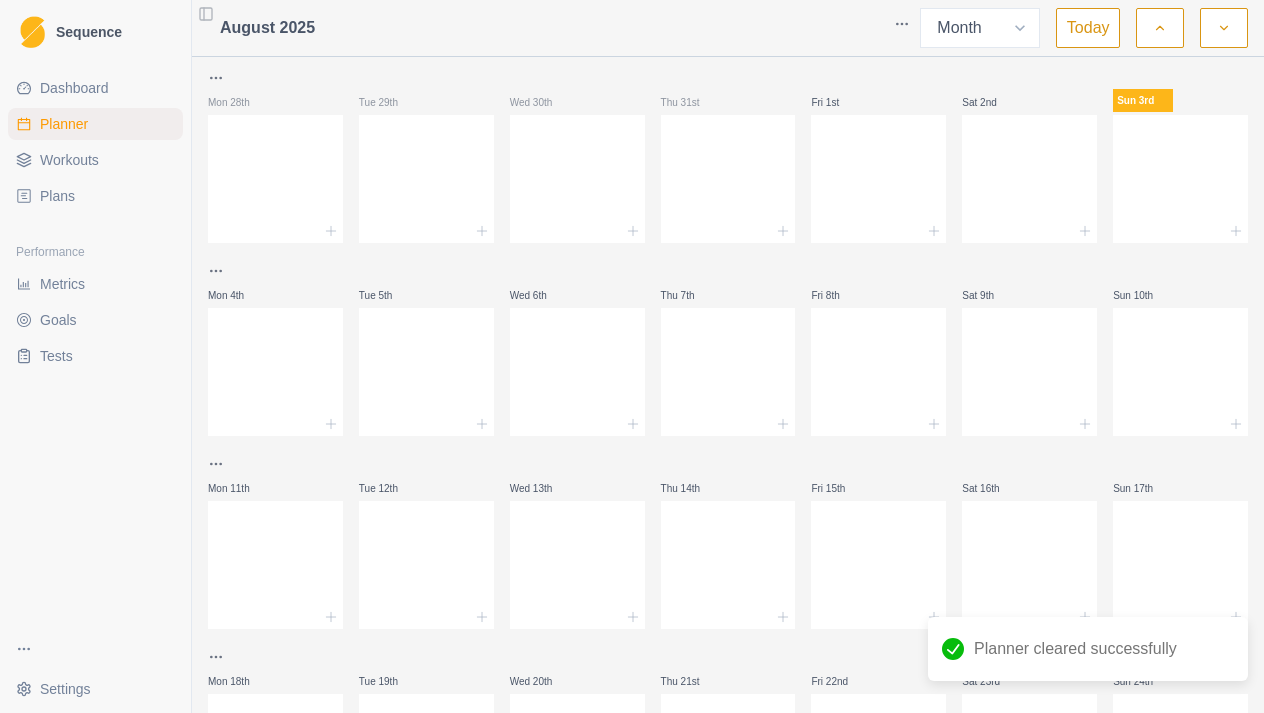 click on "Plans" at bounding box center [57, 196] 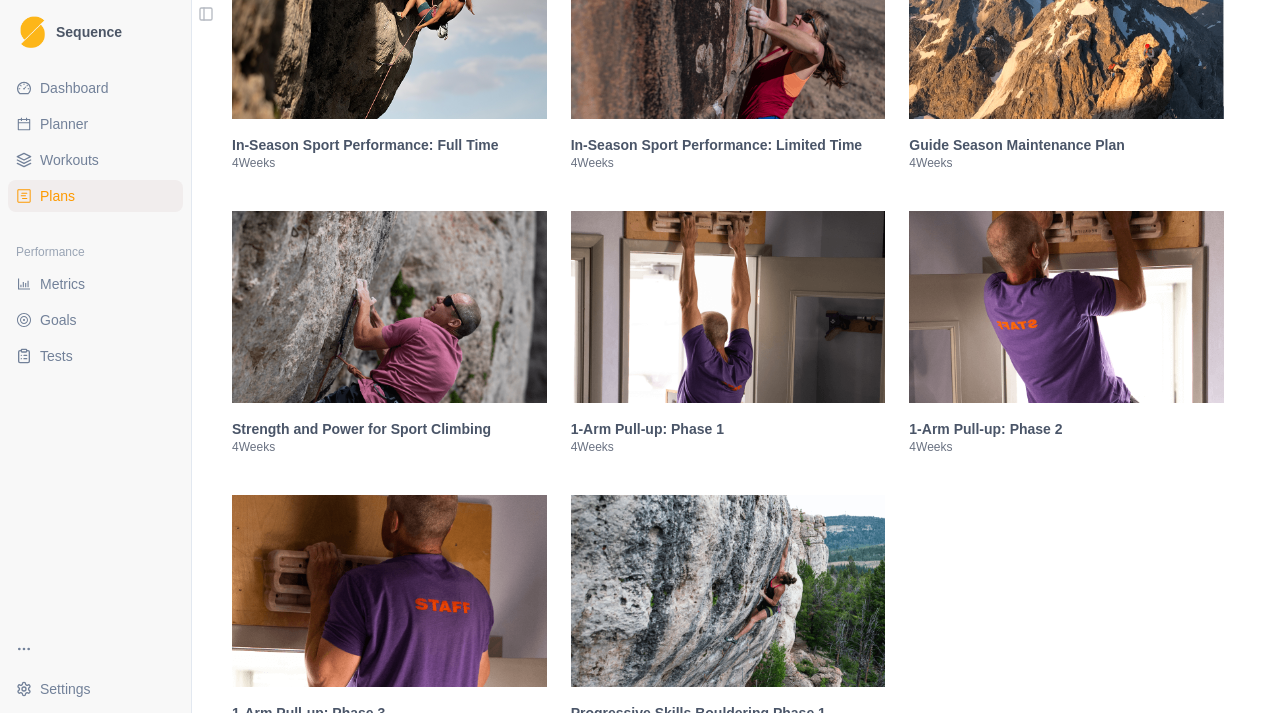 scroll, scrollTop: 2739, scrollLeft: 0, axis: vertical 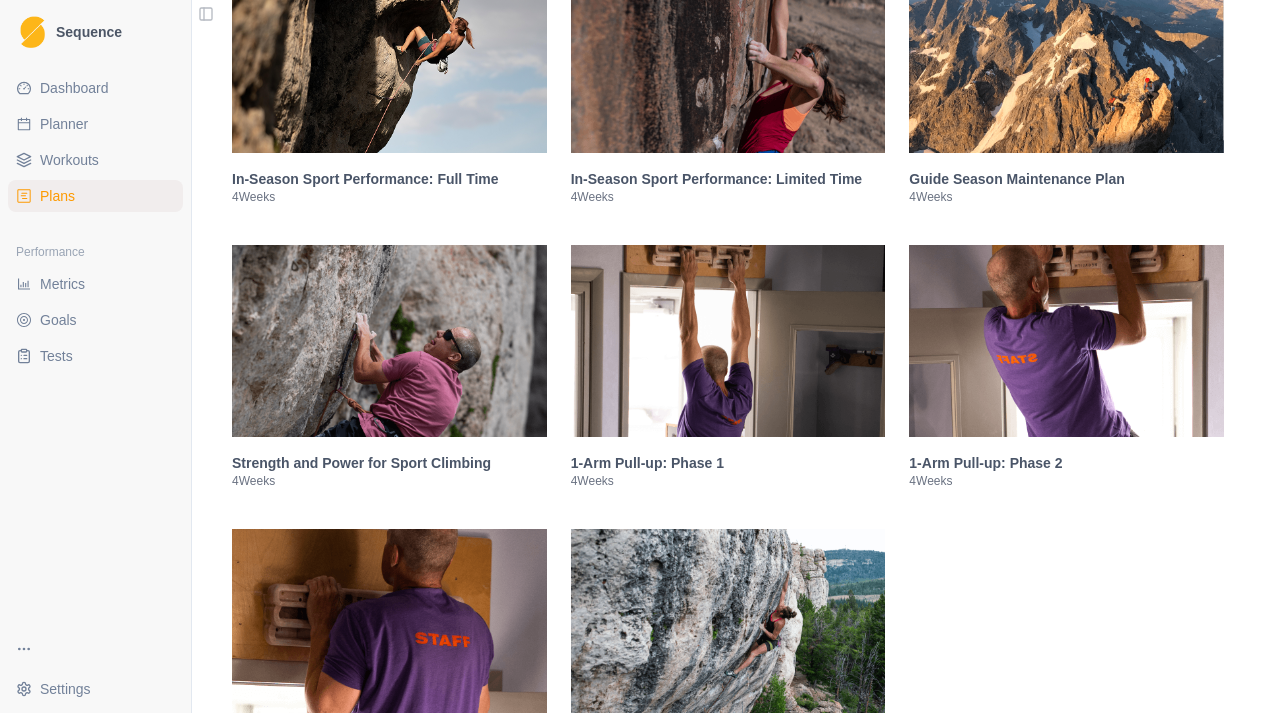 click at bounding box center (389, 341) 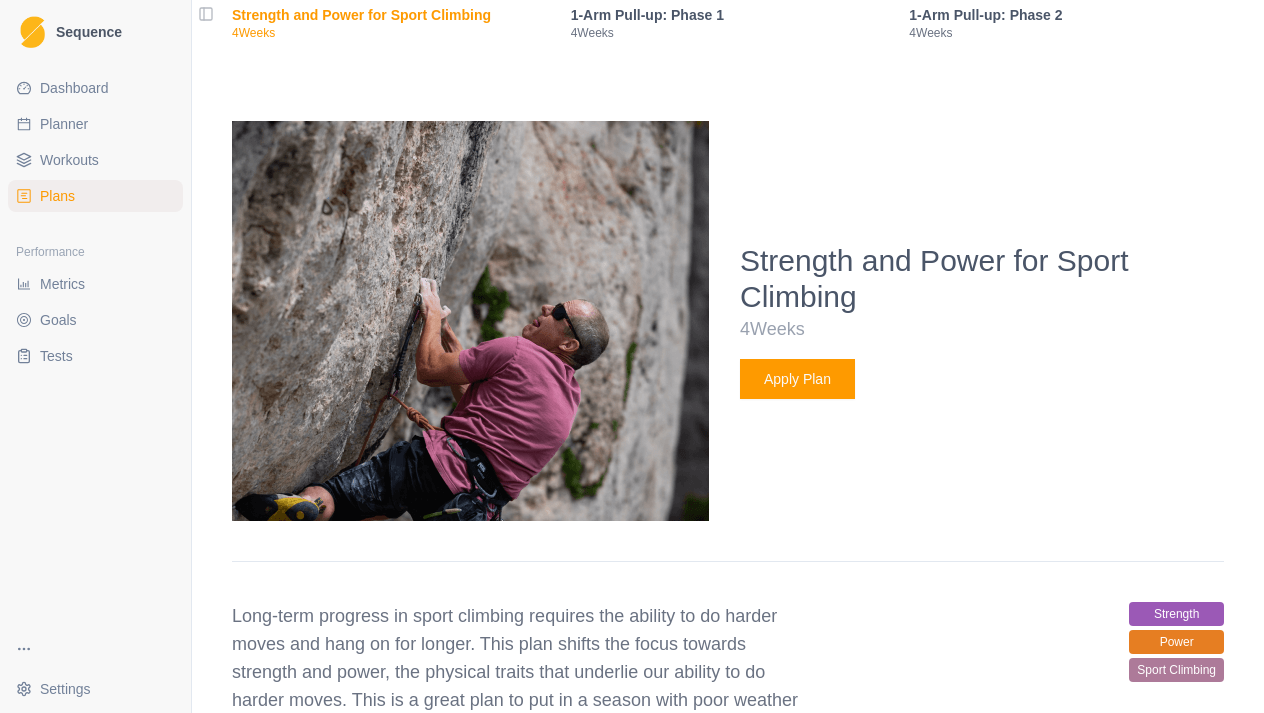 scroll, scrollTop: 3292, scrollLeft: 0, axis: vertical 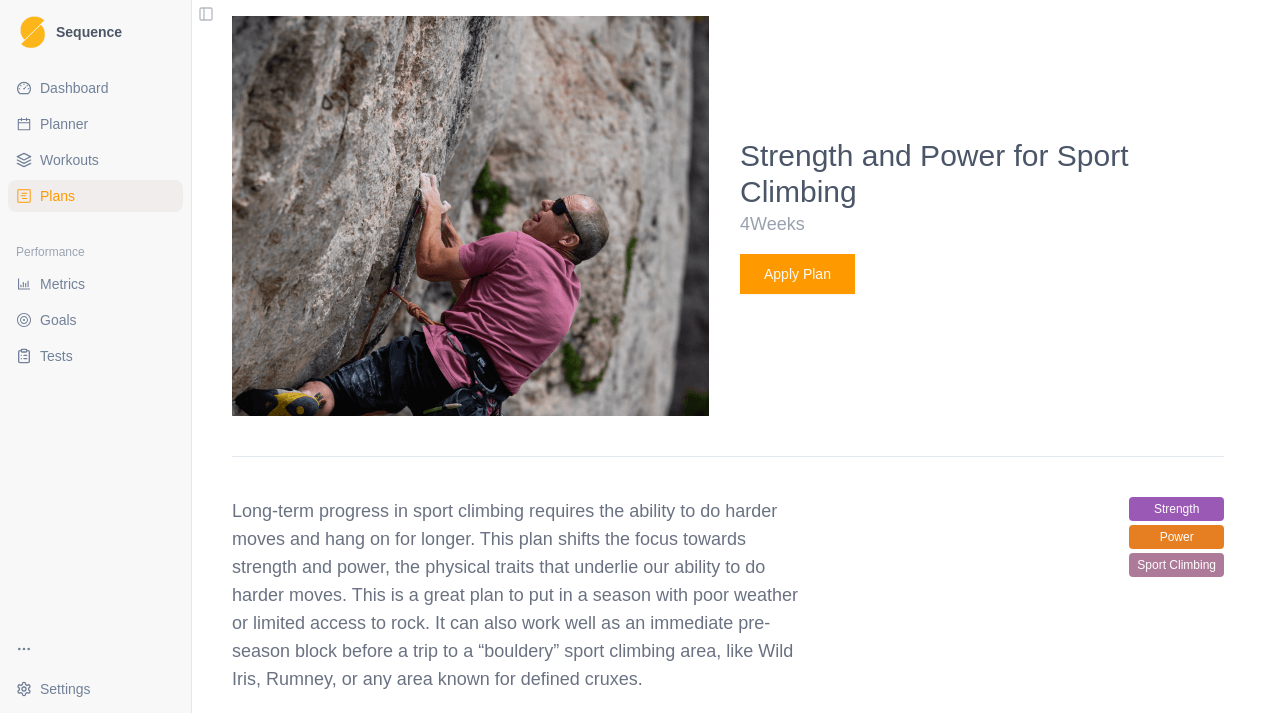 click on "Apply Plan" at bounding box center (797, 274) 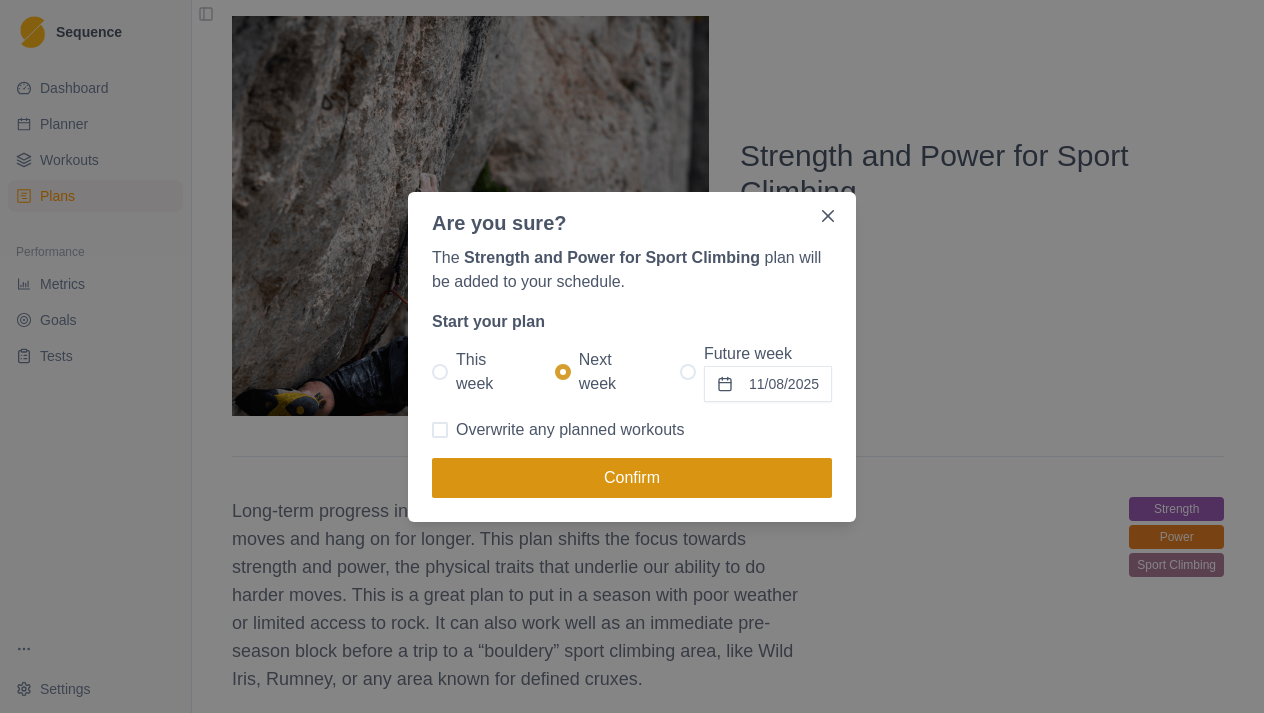 click on "Confirm" at bounding box center (632, 478) 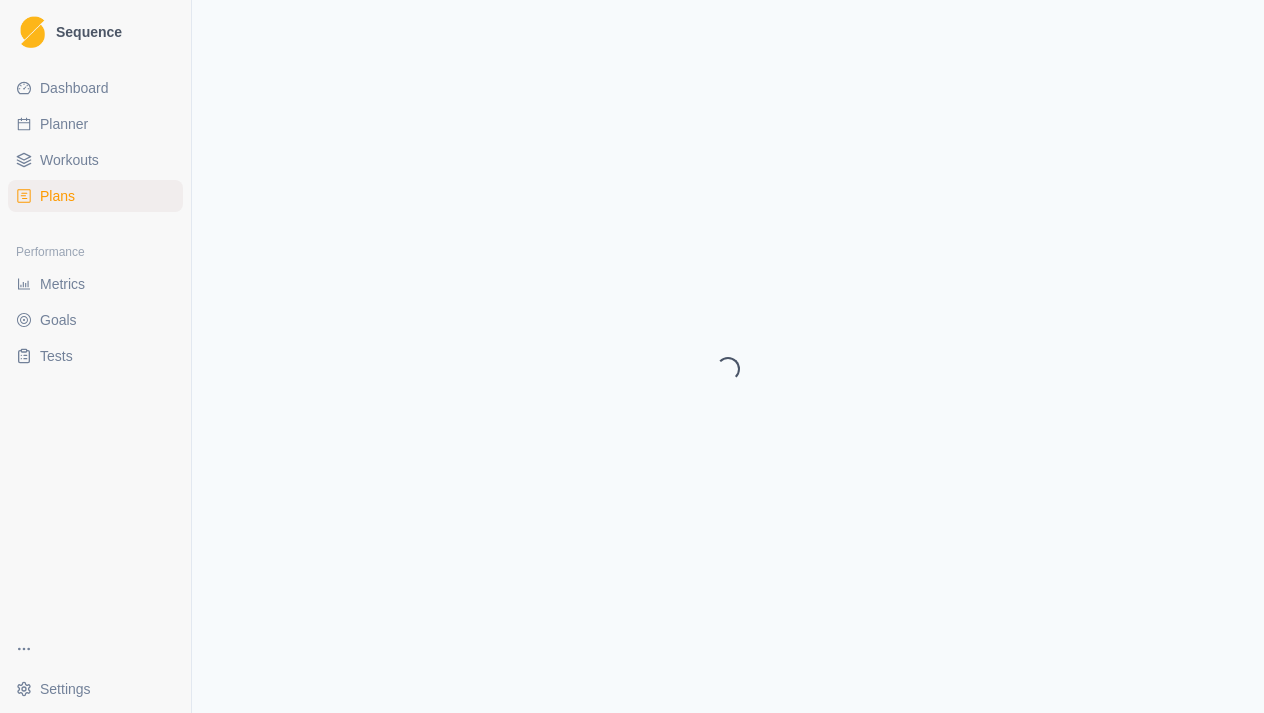 select on "month" 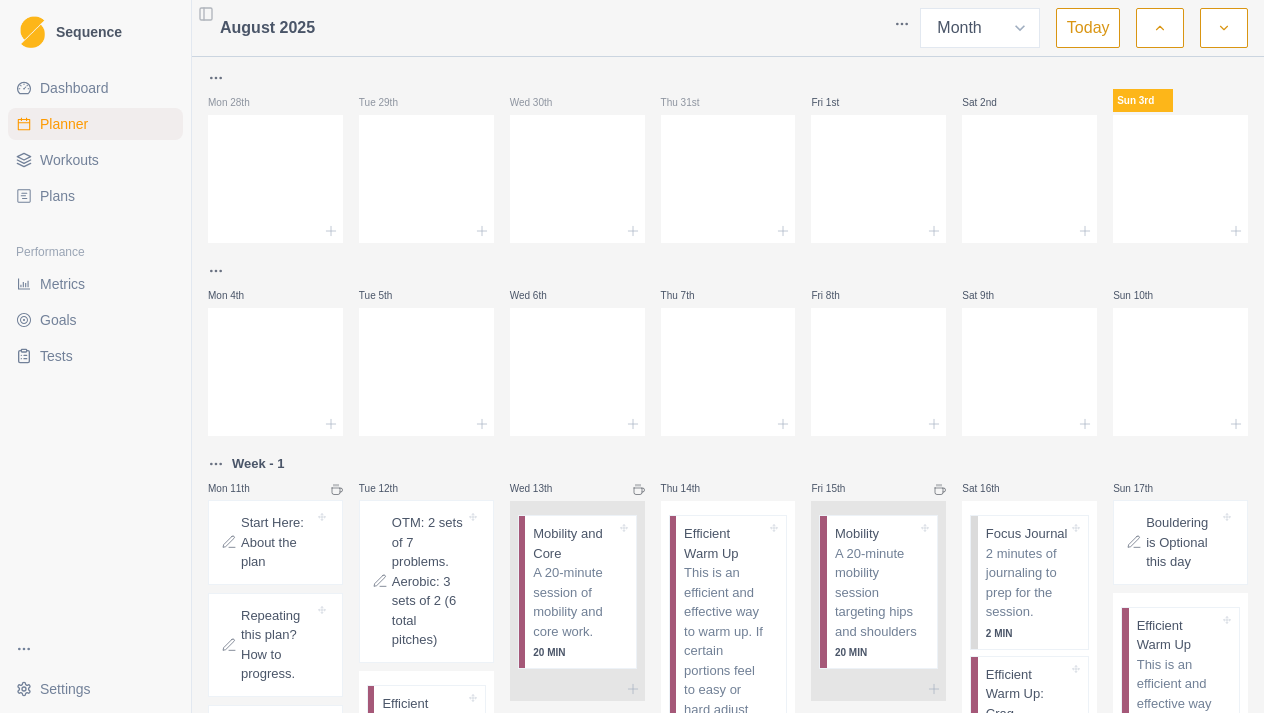 scroll, scrollTop: 0, scrollLeft: 0, axis: both 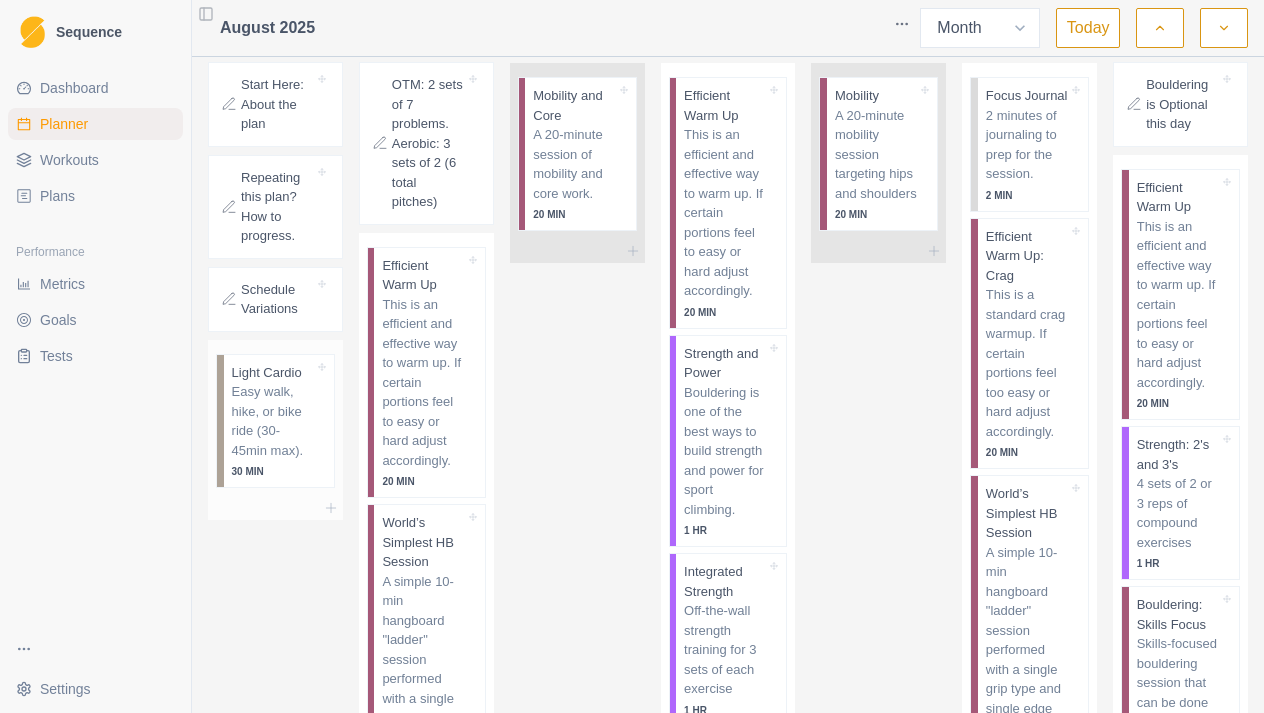 click on "Light Cardio Easy walk, hike, or bike ride (30-45min max).
30 MIN" at bounding box center [279, 421] 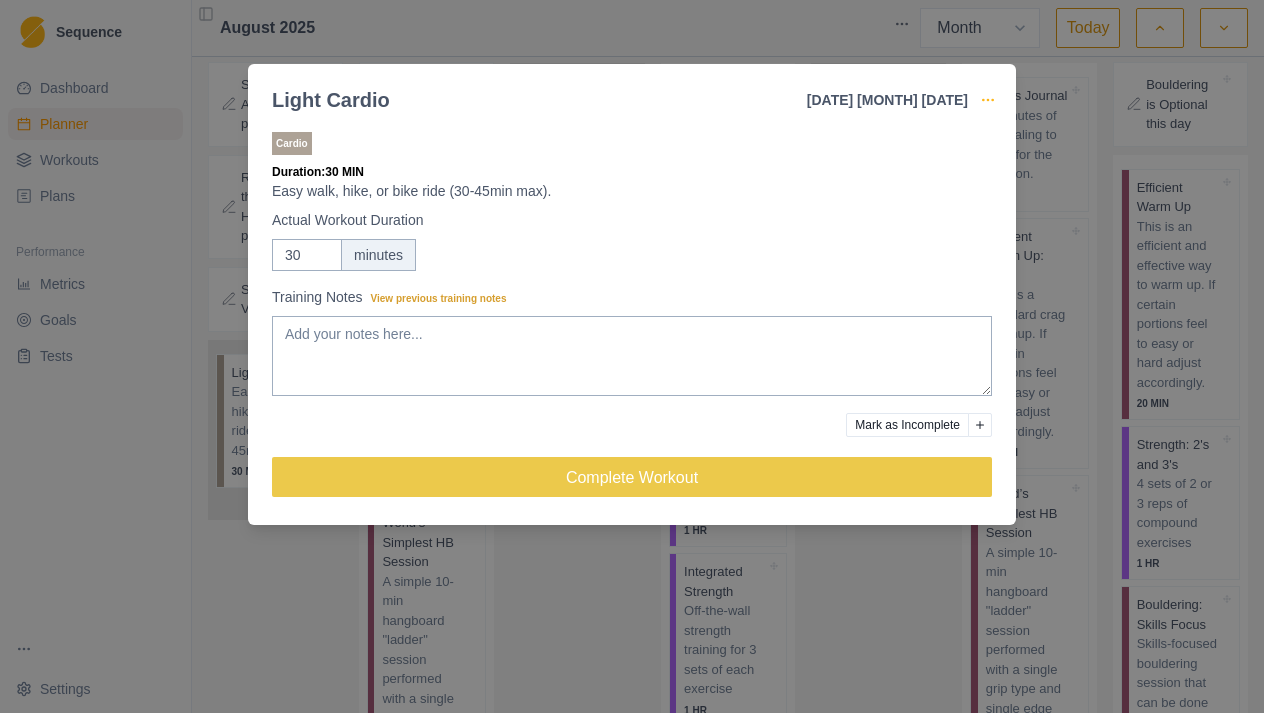 click 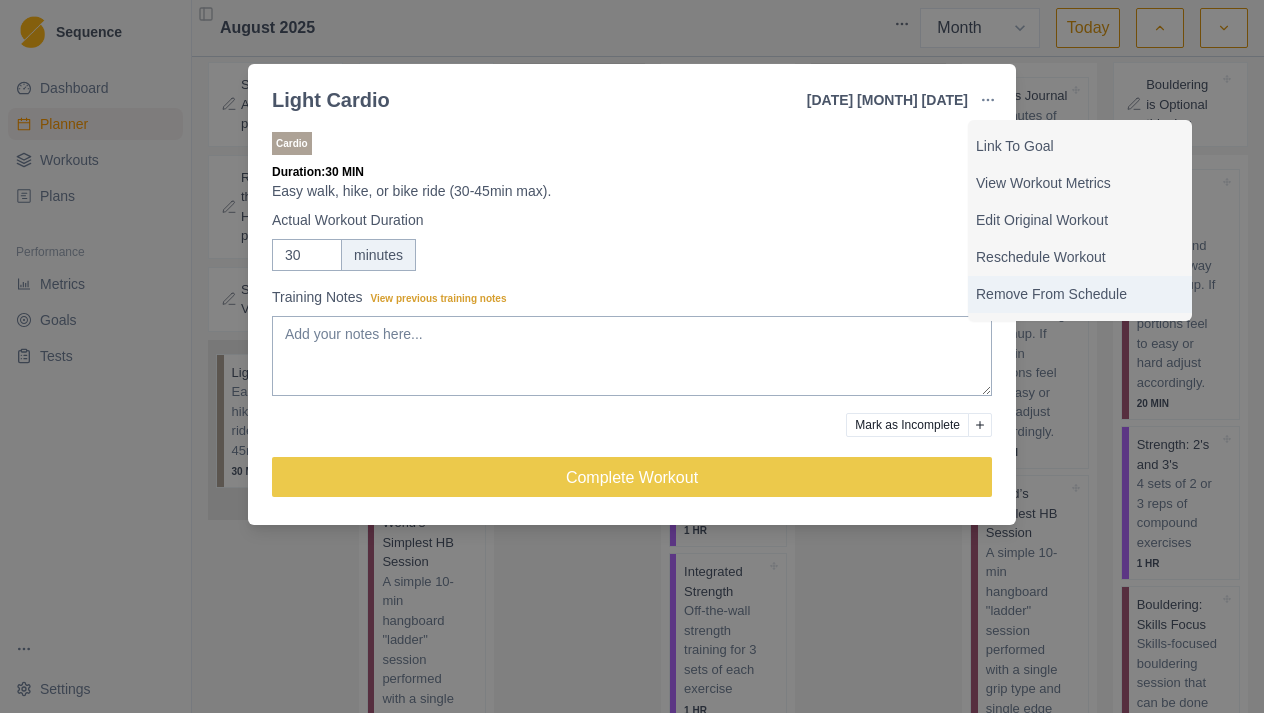 click on "Remove From Schedule" at bounding box center [1080, 294] 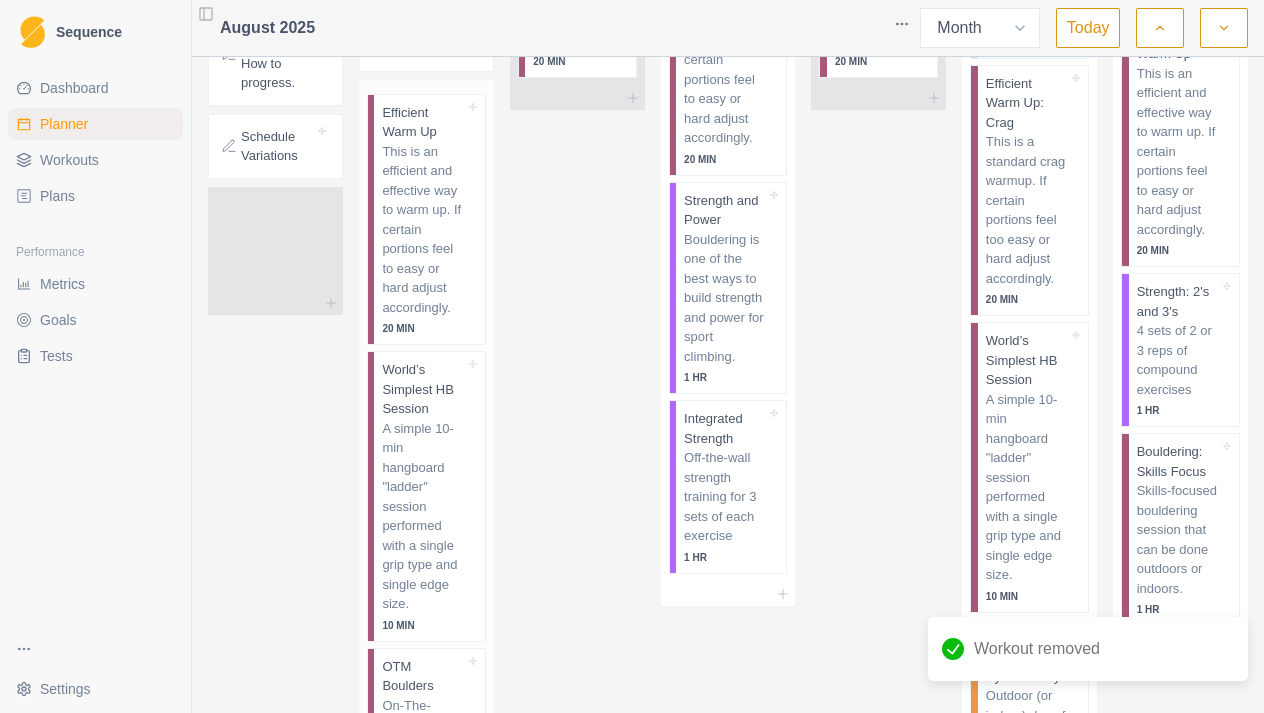scroll, scrollTop: 587, scrollLeft: 0, axis: vertical 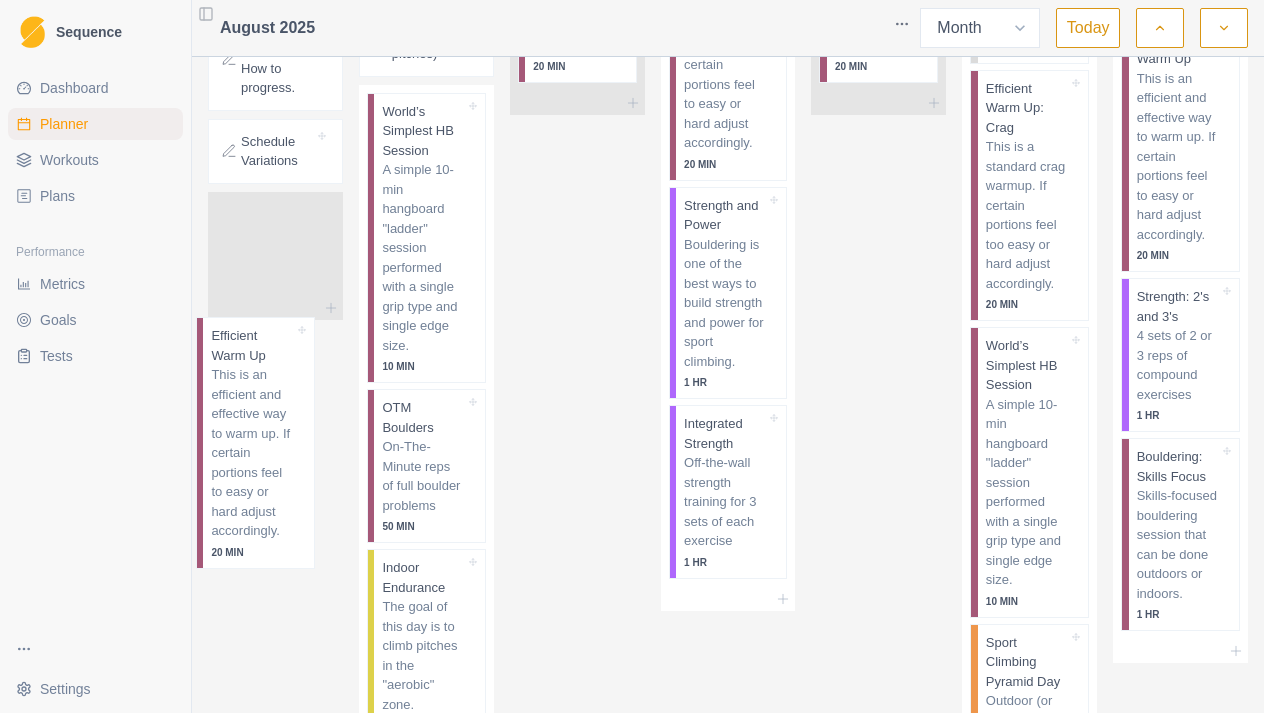 drag, startPoint x: 460, startPoint y: 133, endPoint x: 280, endPoint y: 363, distance: 292.06165 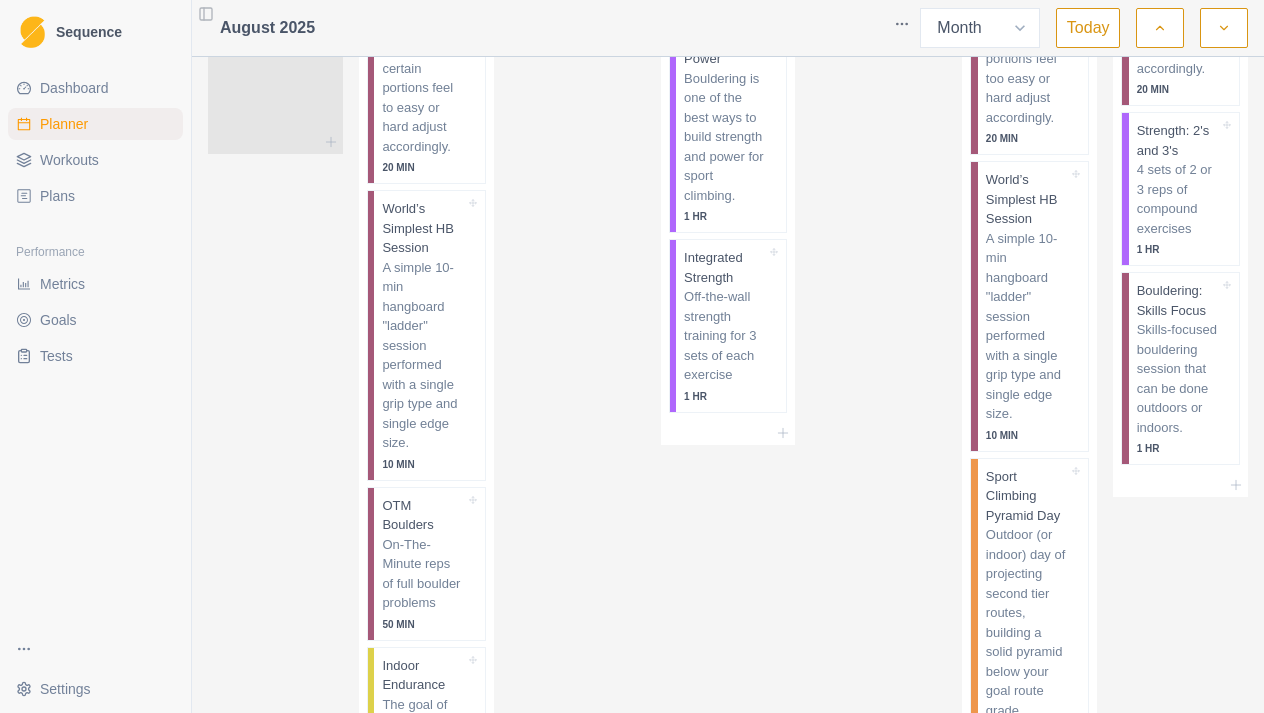 scroll, scrollTop: 754, scrollLeft: 0, axis: vertical 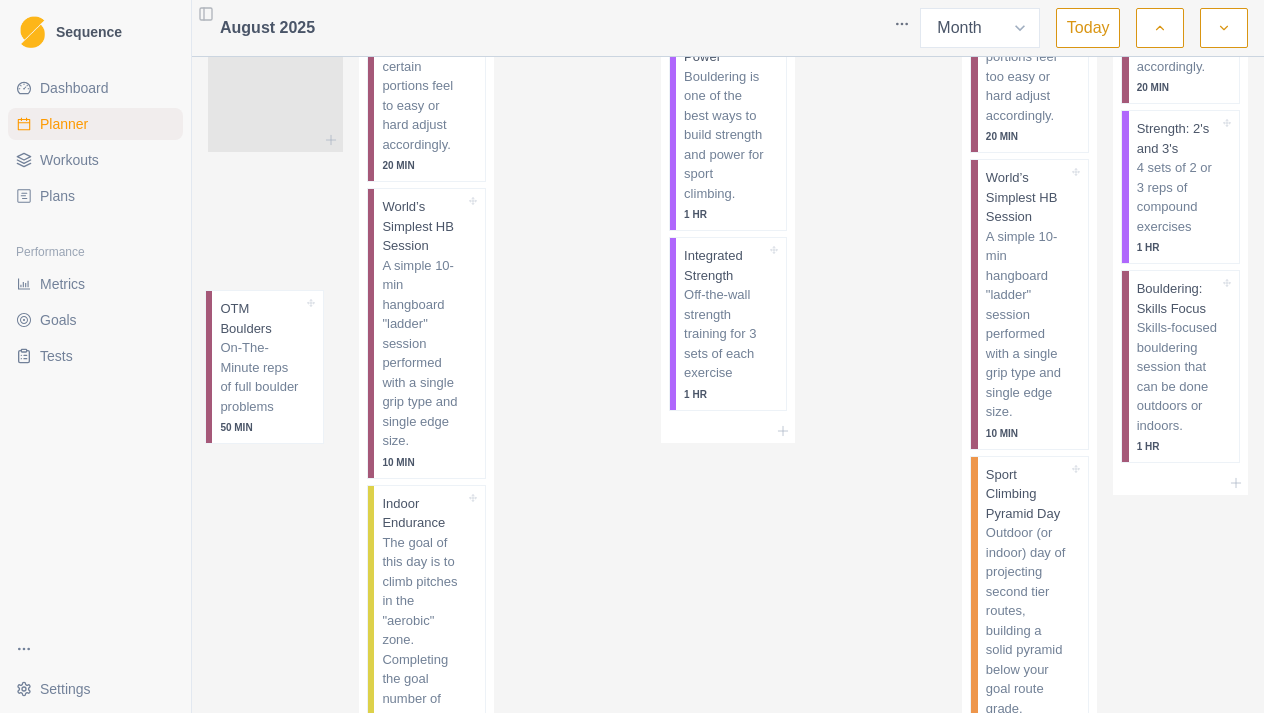 drag, startPoint x: 444, startPoint y: 483, endPoint x: 297, endPoint y: 300, distance: 234.72963 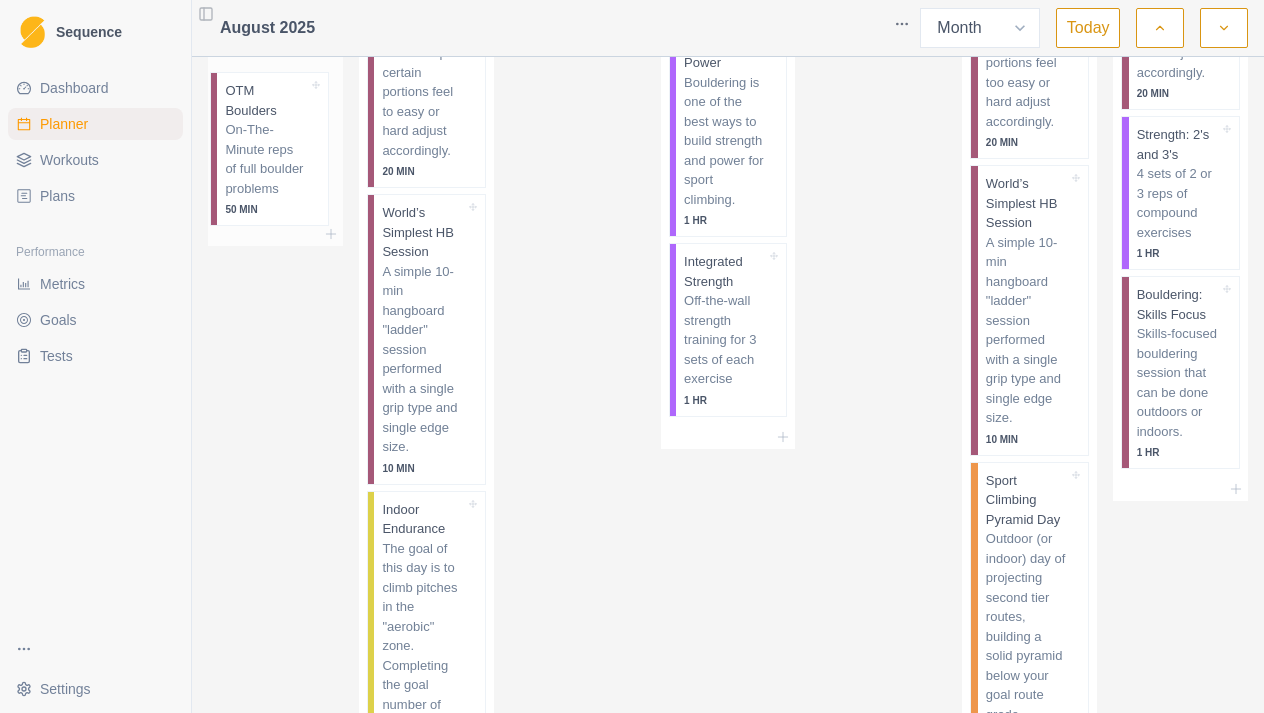 scroll, scrollTop: 733, scrollLeft: 0, axis: vertical 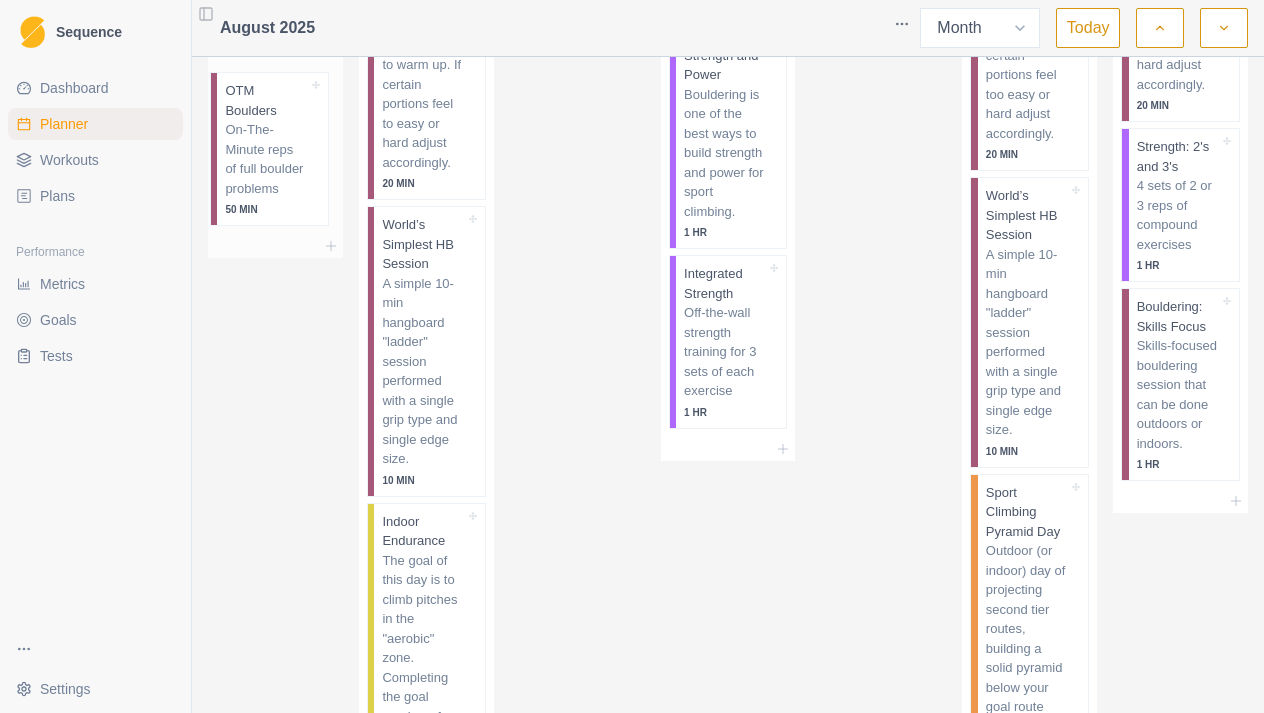 drag, startPoint x: 427, startPoint y: 492, endPoint x: 265, endPoint y: 93, distance: 430.63324 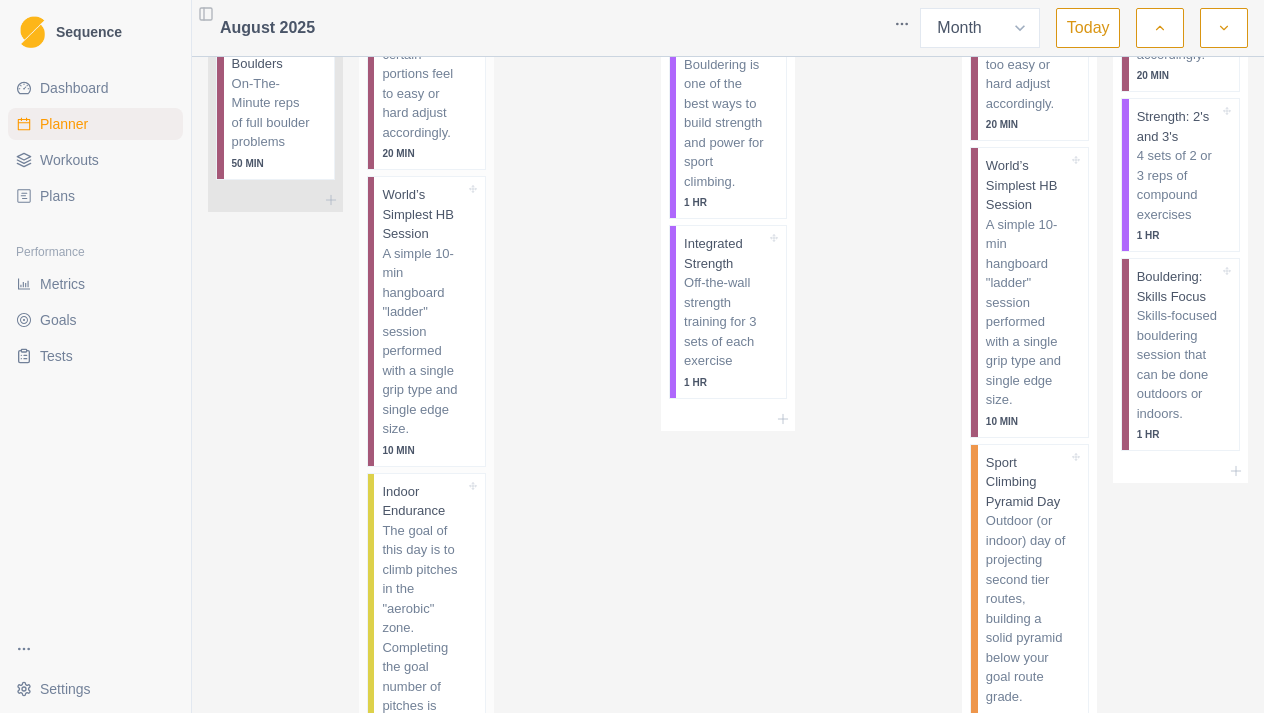 scroll, scrollTop: 768, scrollLeft: 0, axis: vertical 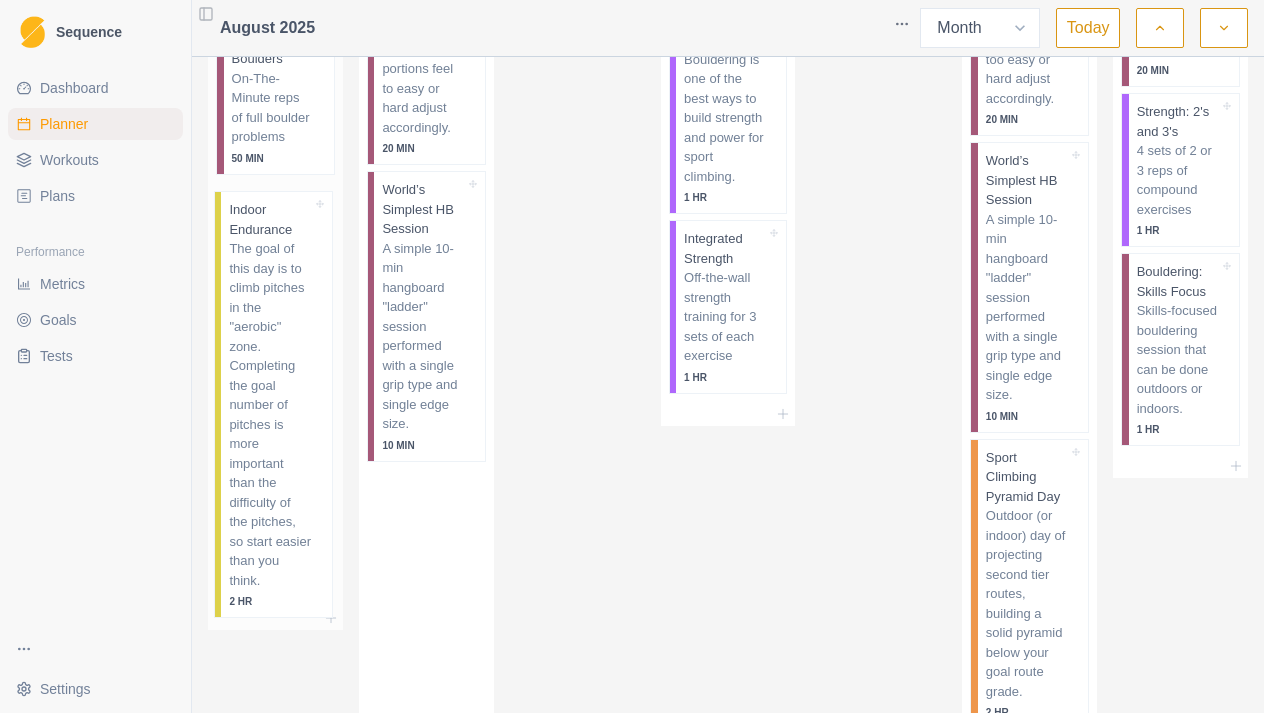 drag, startPoint x: 451, startPoint y: 478, endPoint x: 285, endPoint y: 207, distance: 317.80026 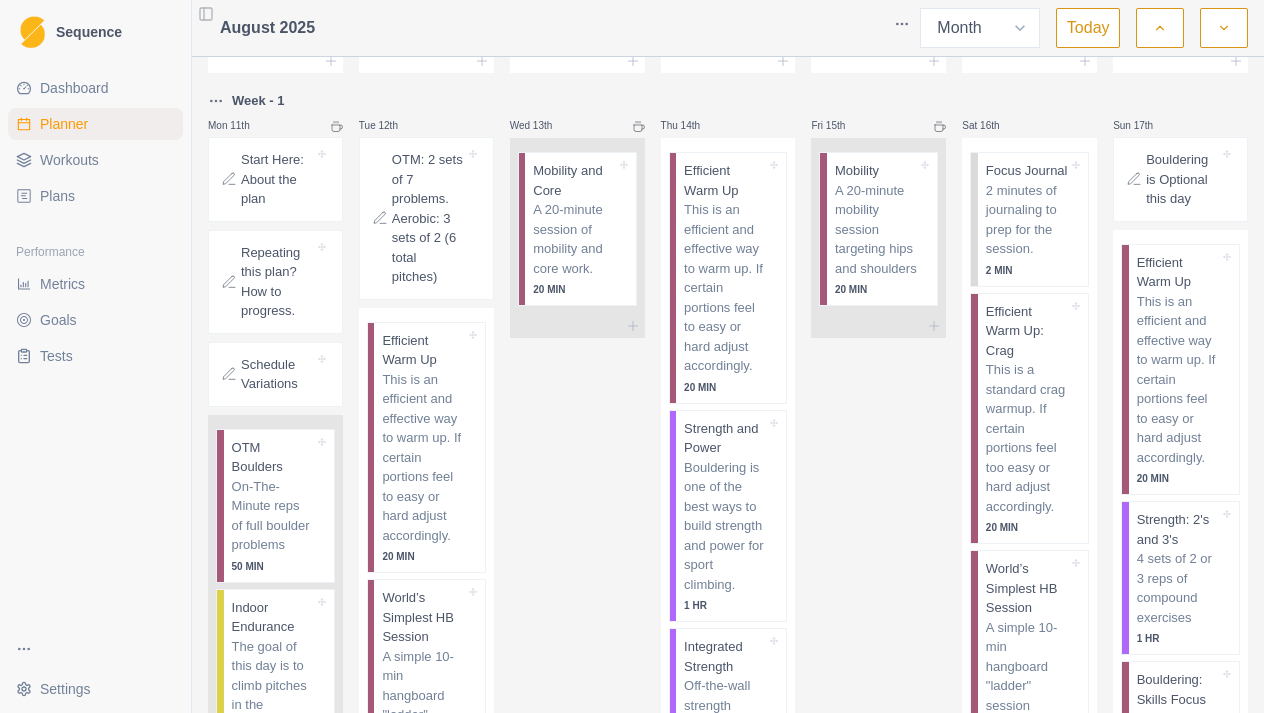 scroll, scrollTop: 364, scrollLeft: 0, axis: vertical 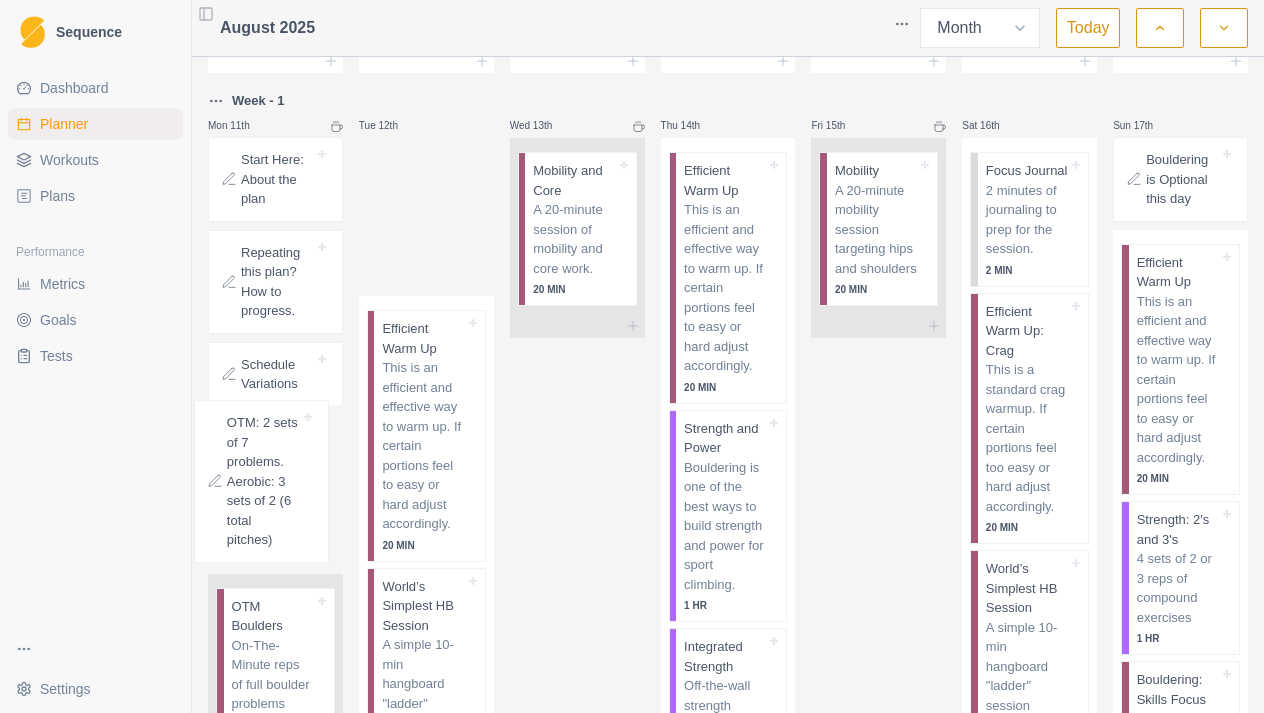 drag, startPoint x: 457, startPoint y: 151, endPoint x: 286, endPoint y: 427, distance: 324.67984 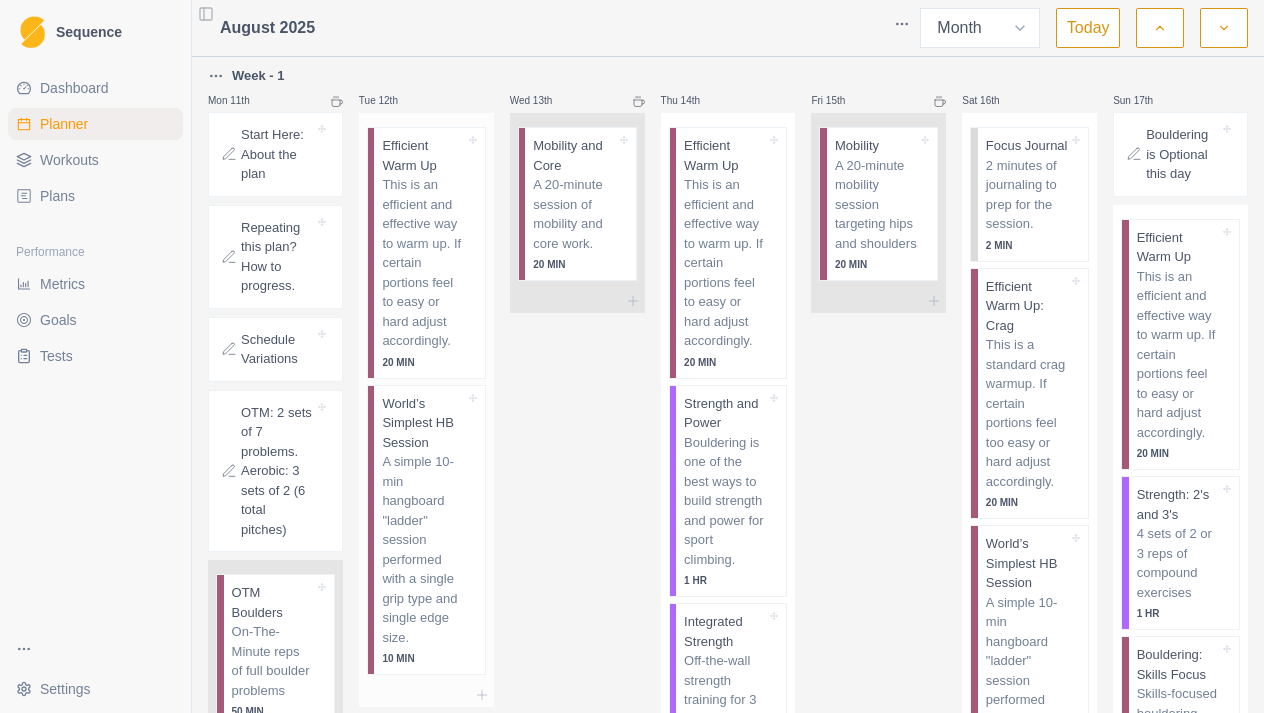 scroll, scrollTop: 401, scrollLeft: 0, axis: vertical 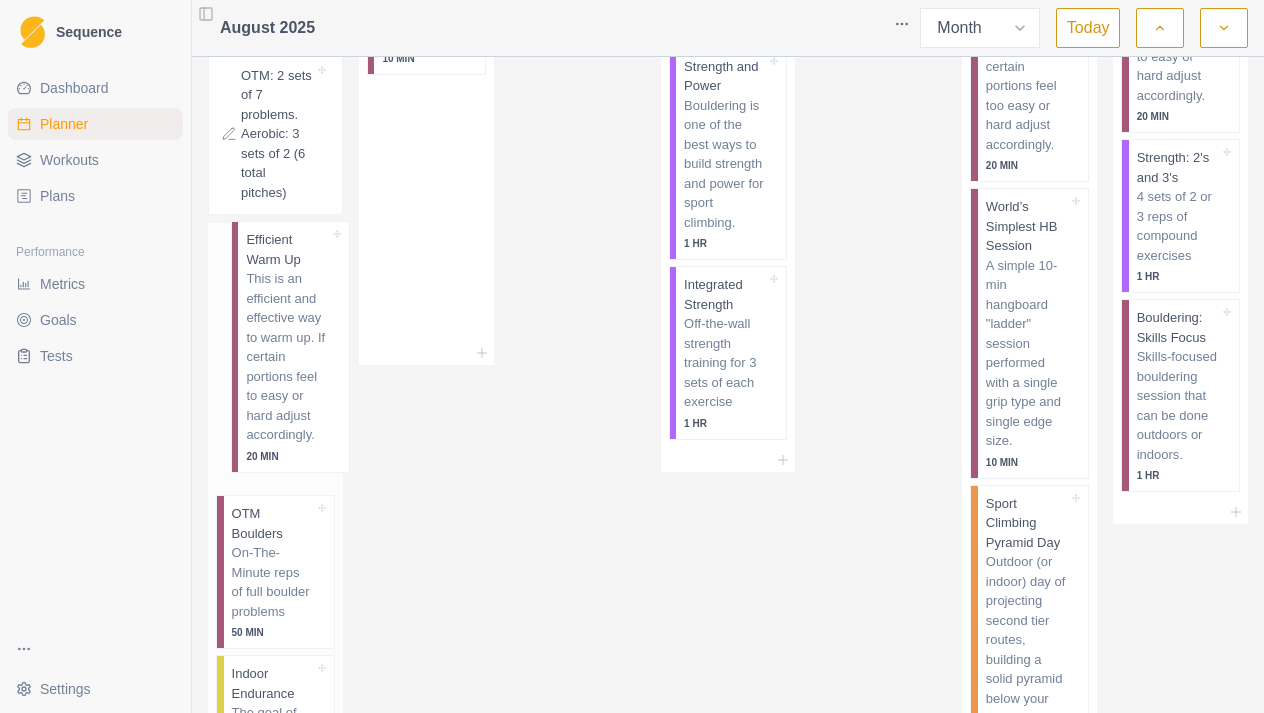 drag, startPoint x: 461, startPoint y: 154, endPoint x: 322, endPoint y: 266, distance: 178.5077 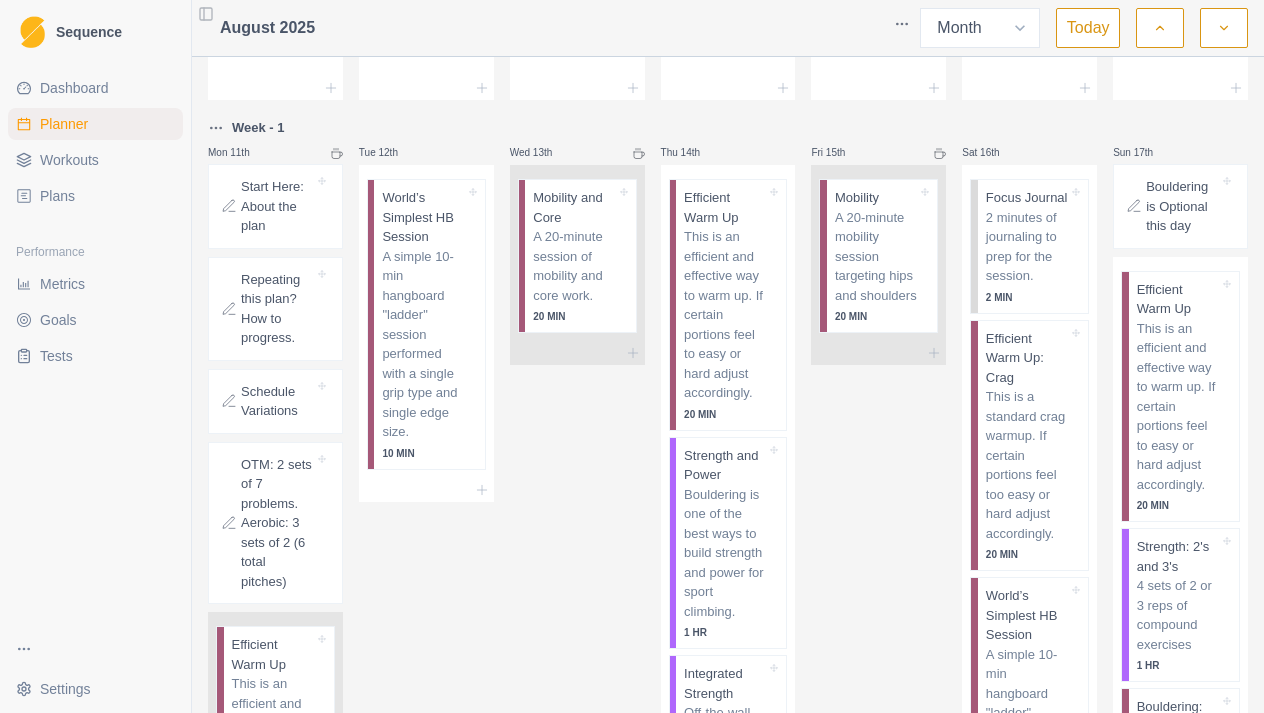scroll, scrollTop: 198, scrollLeft: 0, axis: vertical 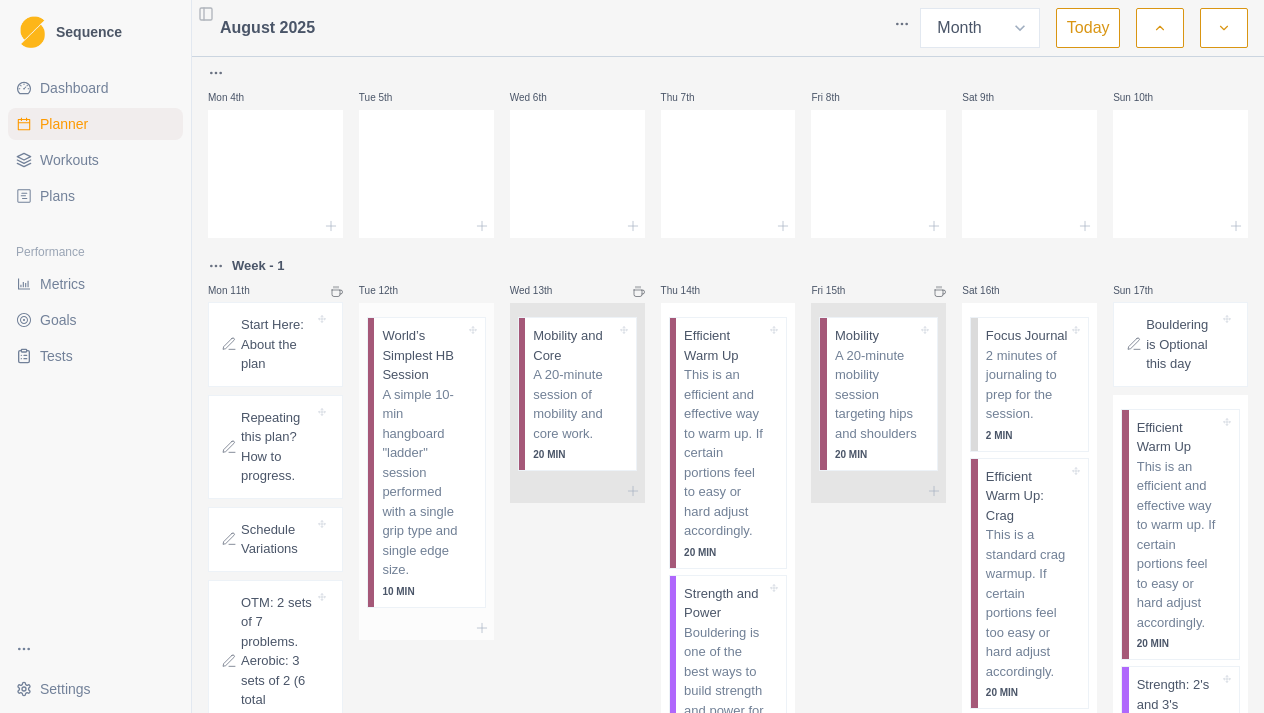click 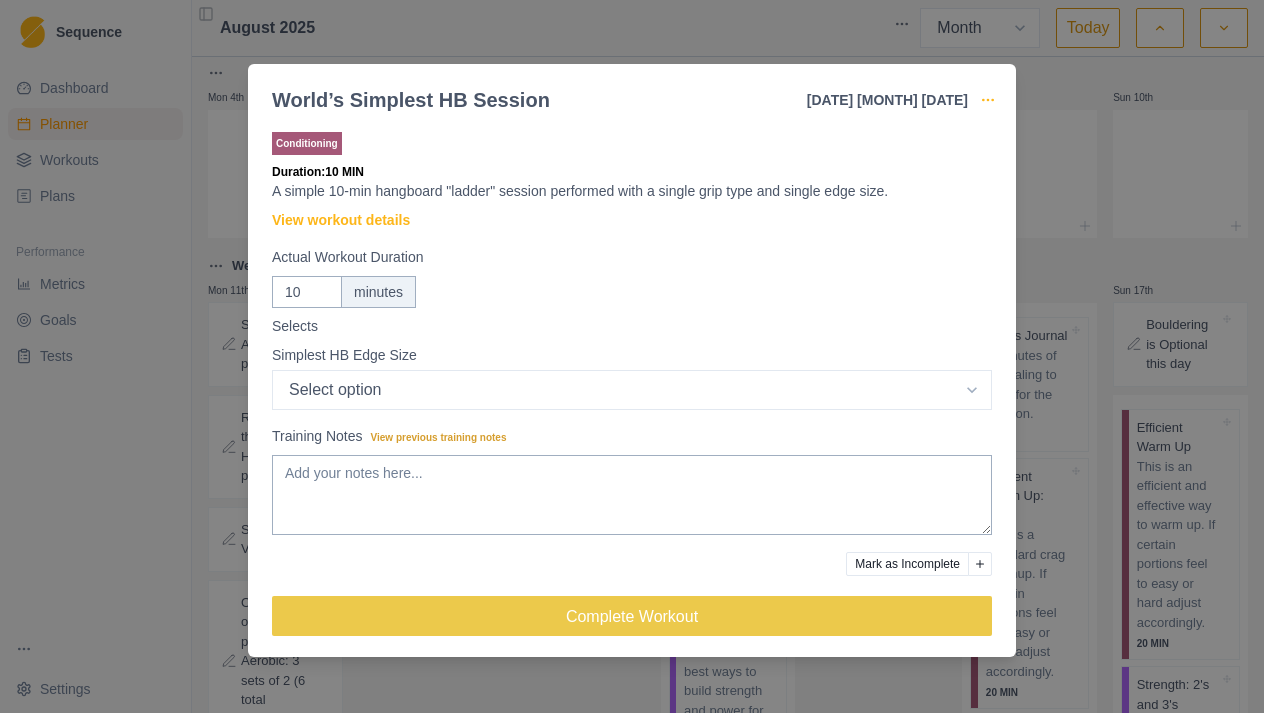 click 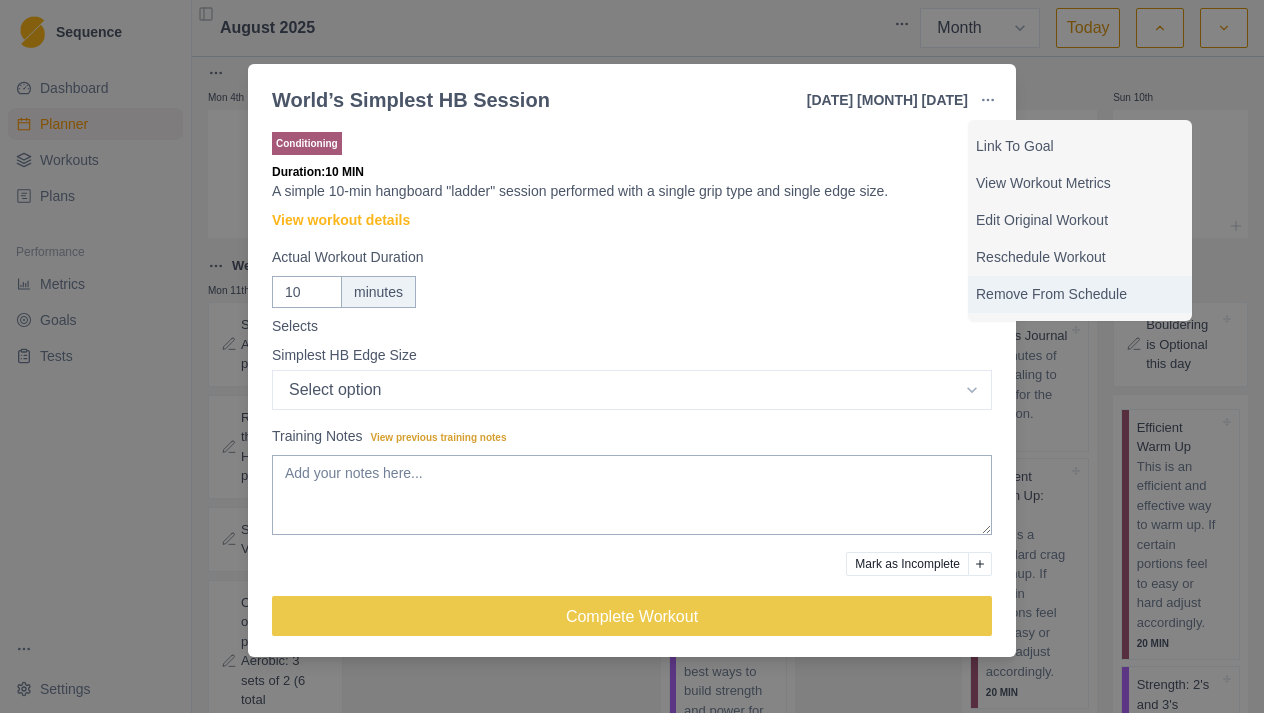 click on "Remove From Schedule" at bounding box center [1080, 294] 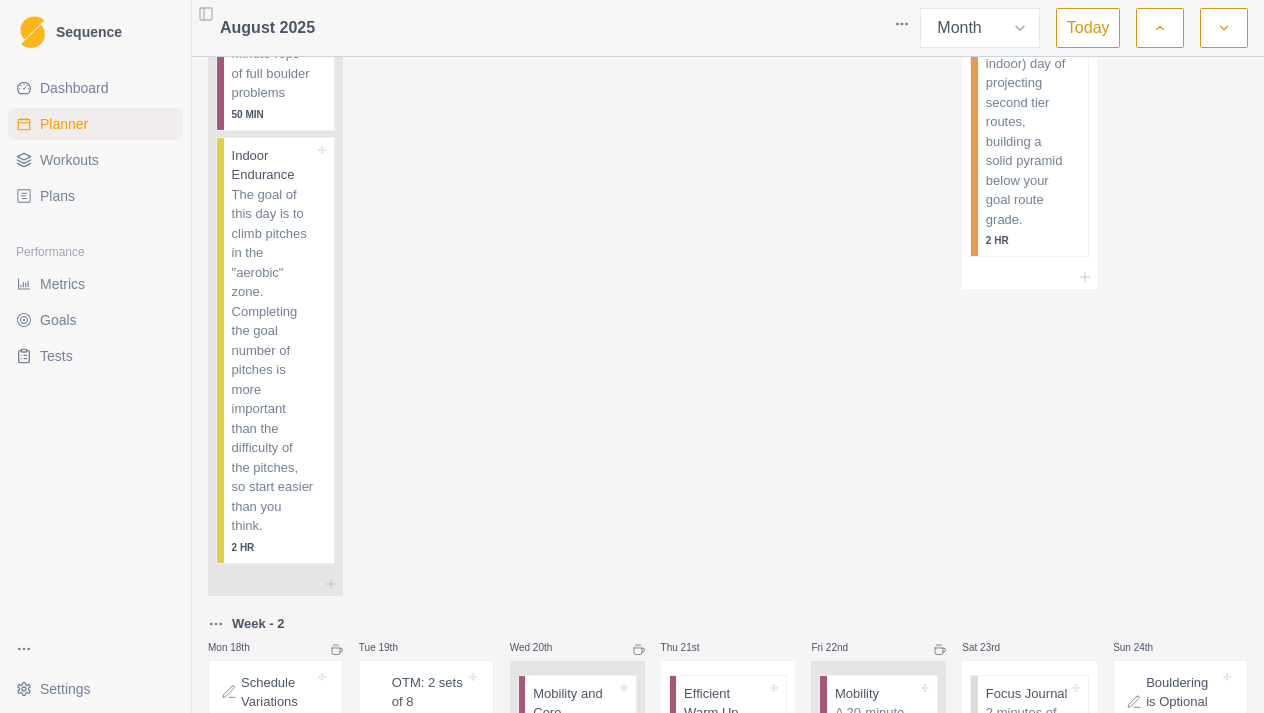 scroll, scrollTop: 1285, scrollLeft: 0, axis: vertical 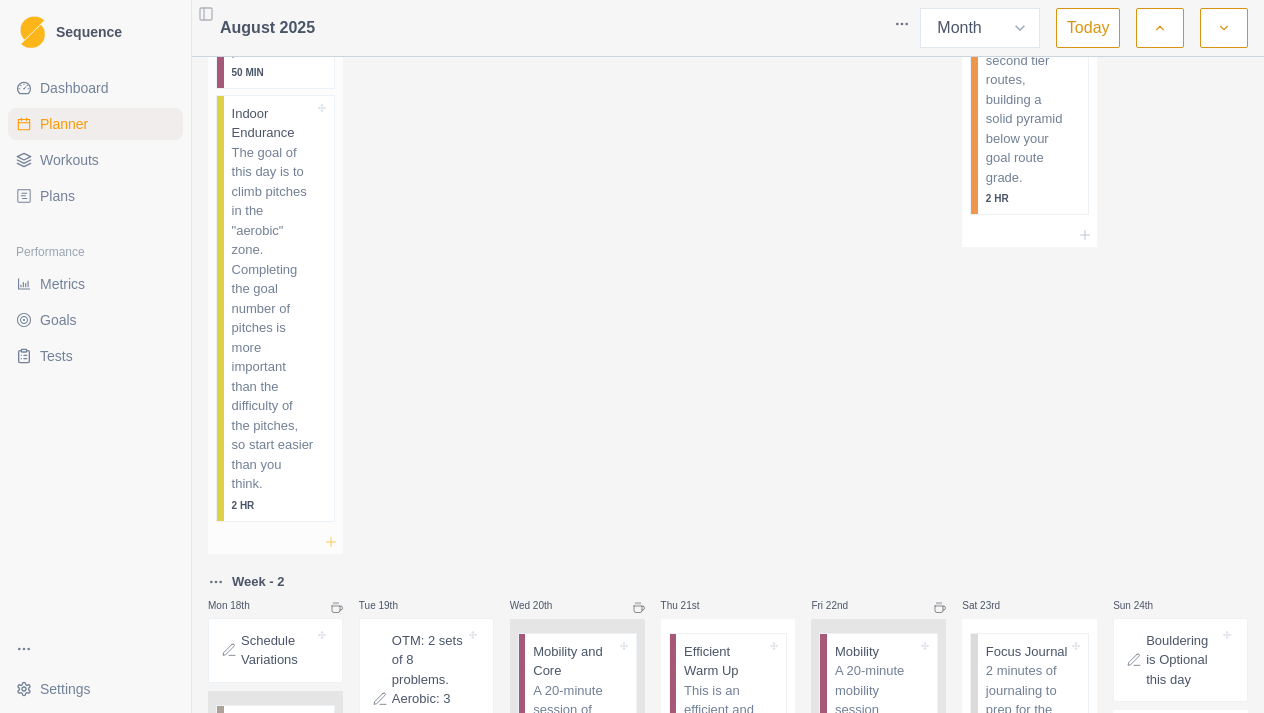 click 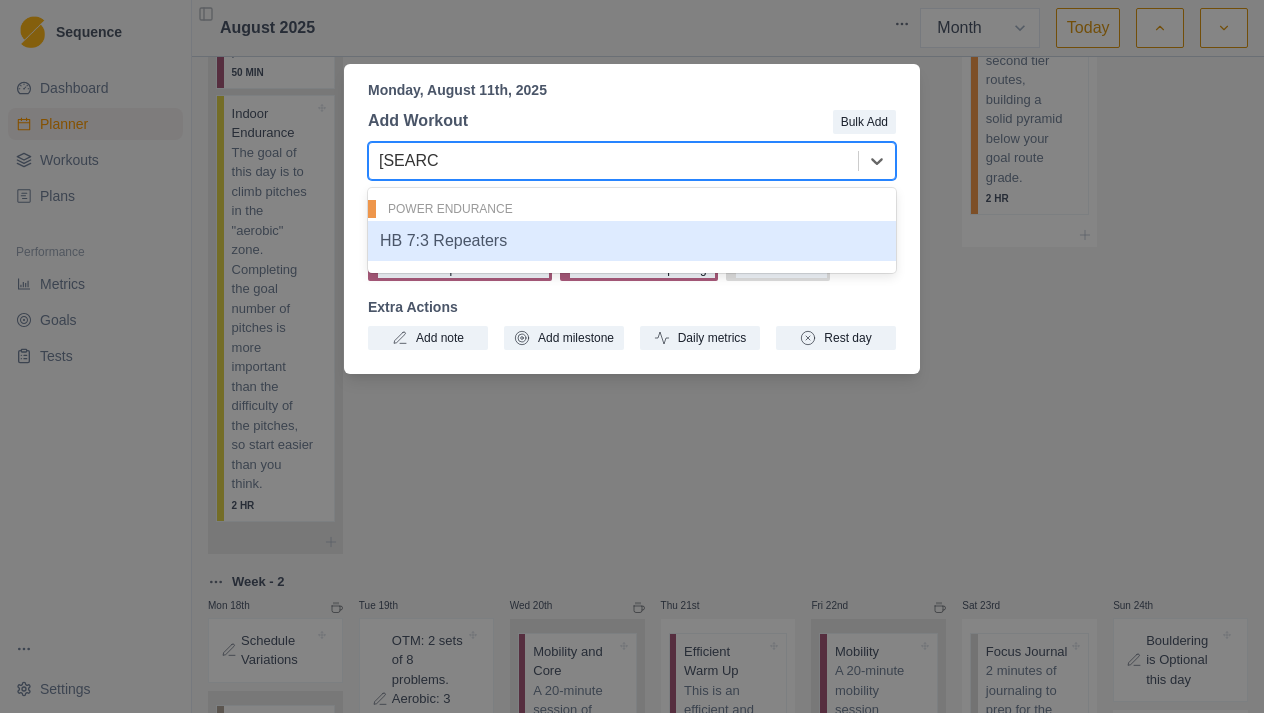 type on "repeater" 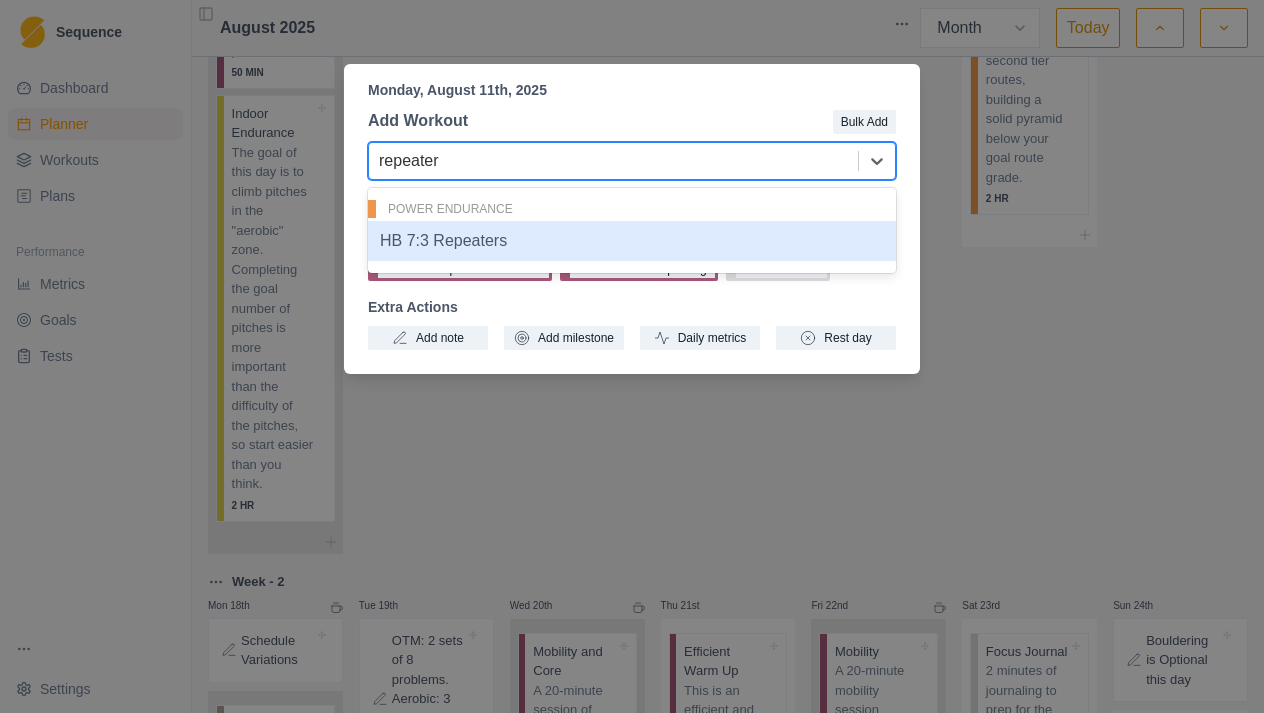 click on "HB 7:3 Repeaters" at bounding box center (632, 241) 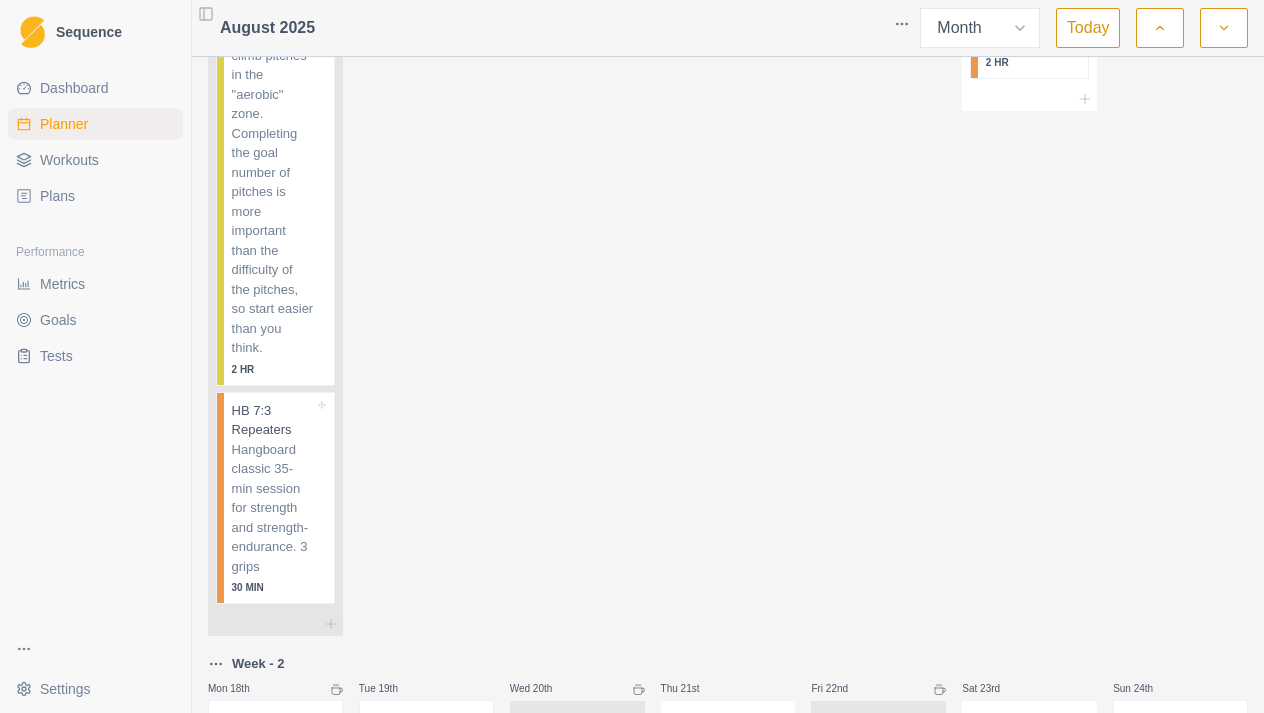 scroll, scrollTop: 1450, scrollLeft: 0, axis: vertical 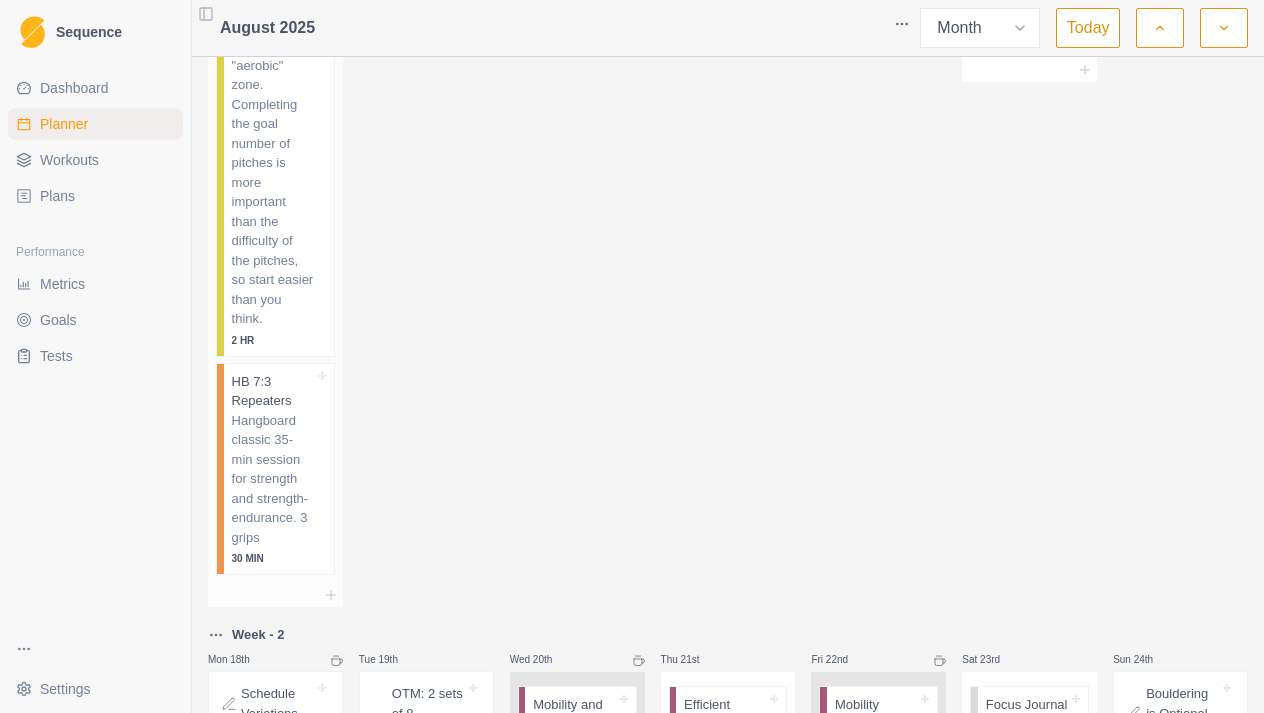 click on "HB 7:3 Repeaters" at bounding box center [273, 391] 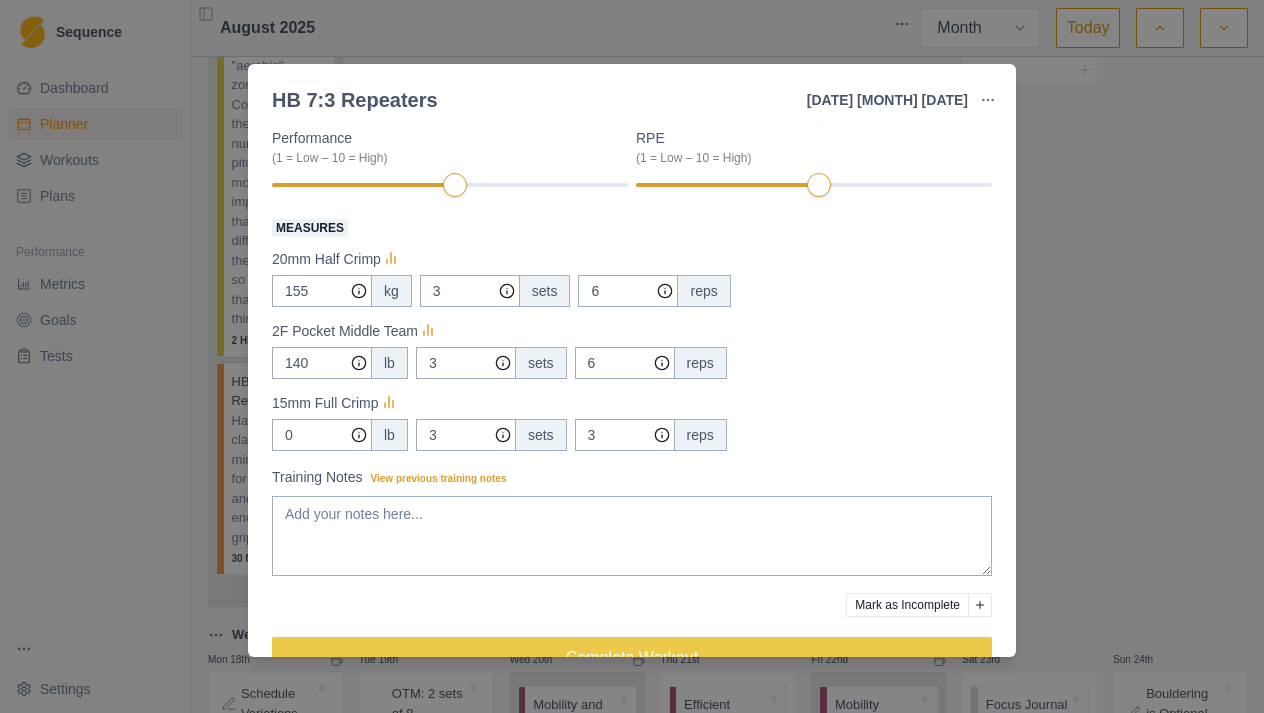 scroll, scrollTop: 280, scrollLeft: 0, axis: vertical 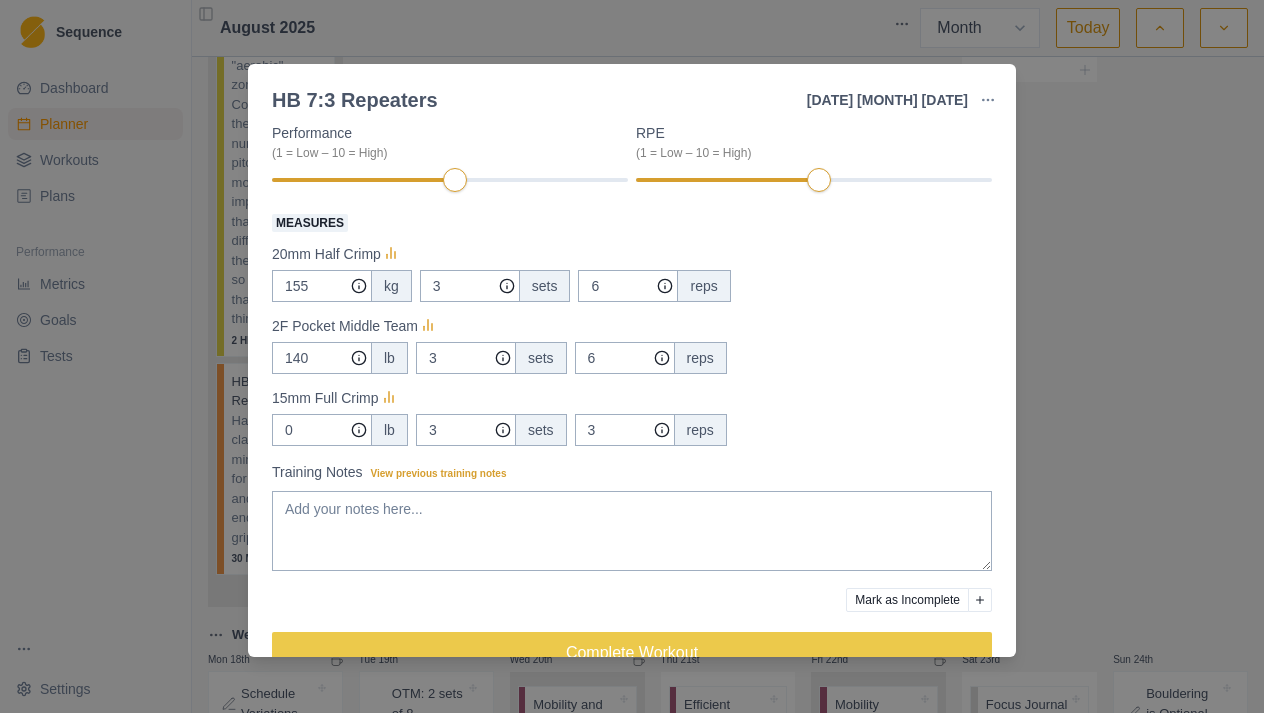 click on "HB 7:3 Repeaters 11 [MONTH] [DATE] Link To Goal View Workout Metrics Edit Original Workout Reschedule Workout Remove From Schedule Power Endurance Duration:  30 MIN Hangboard classic 35-min session for strength and strength-endurance.  3 grips View workout details Actual Workout Duration 30 minutes Feeling (1 = Low – 10 = High) Motivation (1 = Low – 10 = High) Performance (1 = Low – 10 = High) RPE (1 = Low – 10 = High) Measures 20mm Half Crimp 155 kg 3 sets 6 reps 2F Pocket Middle Team 140 lb 3 sets 6 reps 15mm Full Crimp 0 lb 3 sets 3 reps Training Notes View previous training notes Mark as Incomplete Complete Workout" at bounding box center [632, 356] 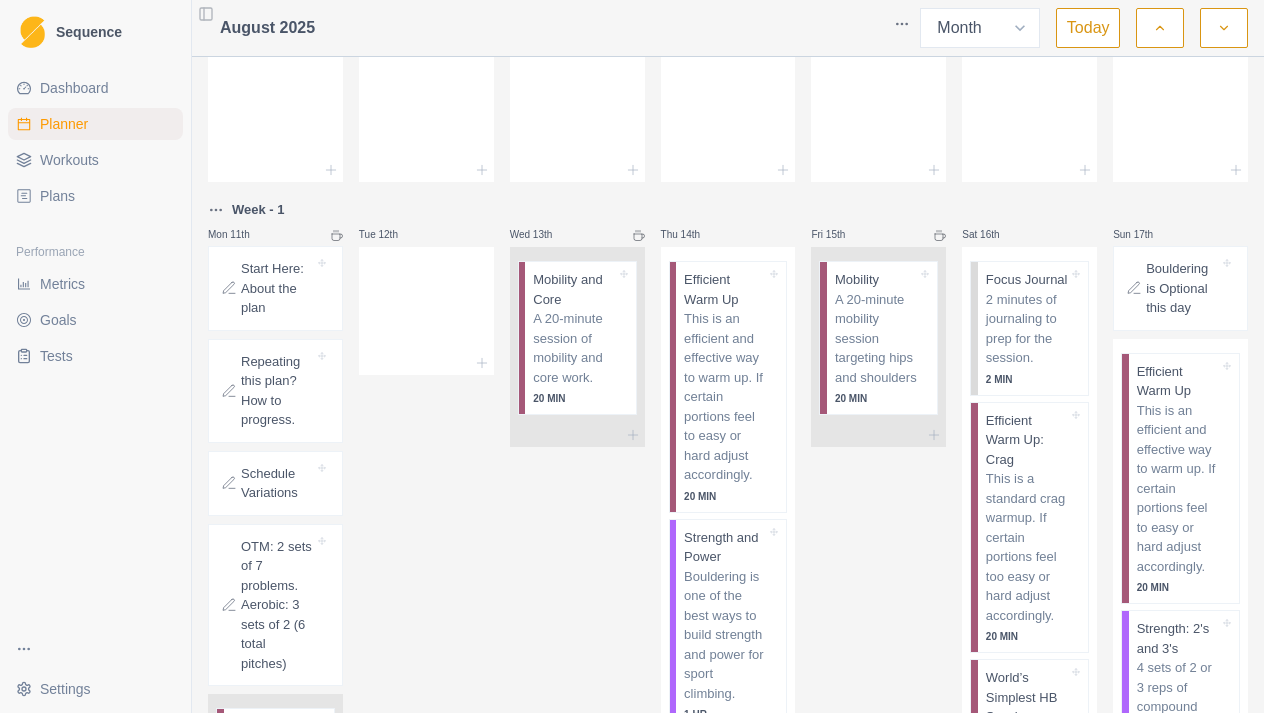 scroll, scrollTop: 246, scrollLeft: 0, axis: vertical 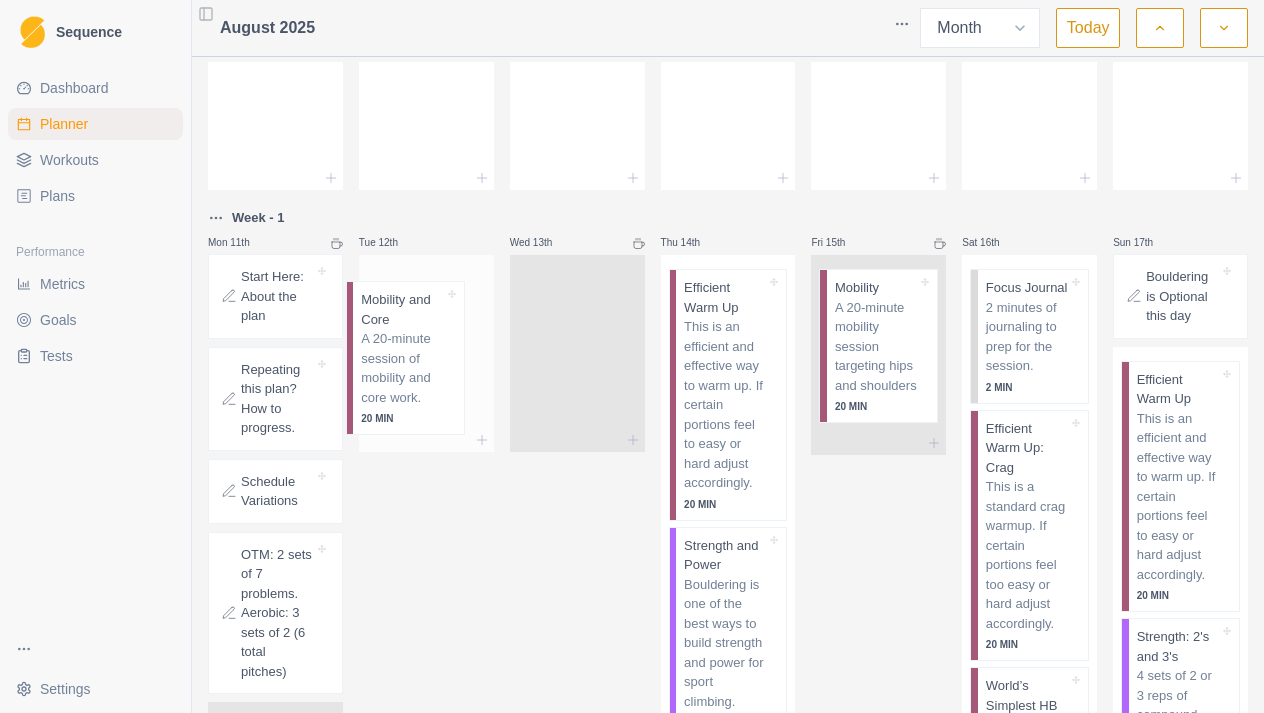 drag, startPoint x: 591, startPoint y: 293, endPoint x: 414, endPoint y: 307, distance: 177.55281 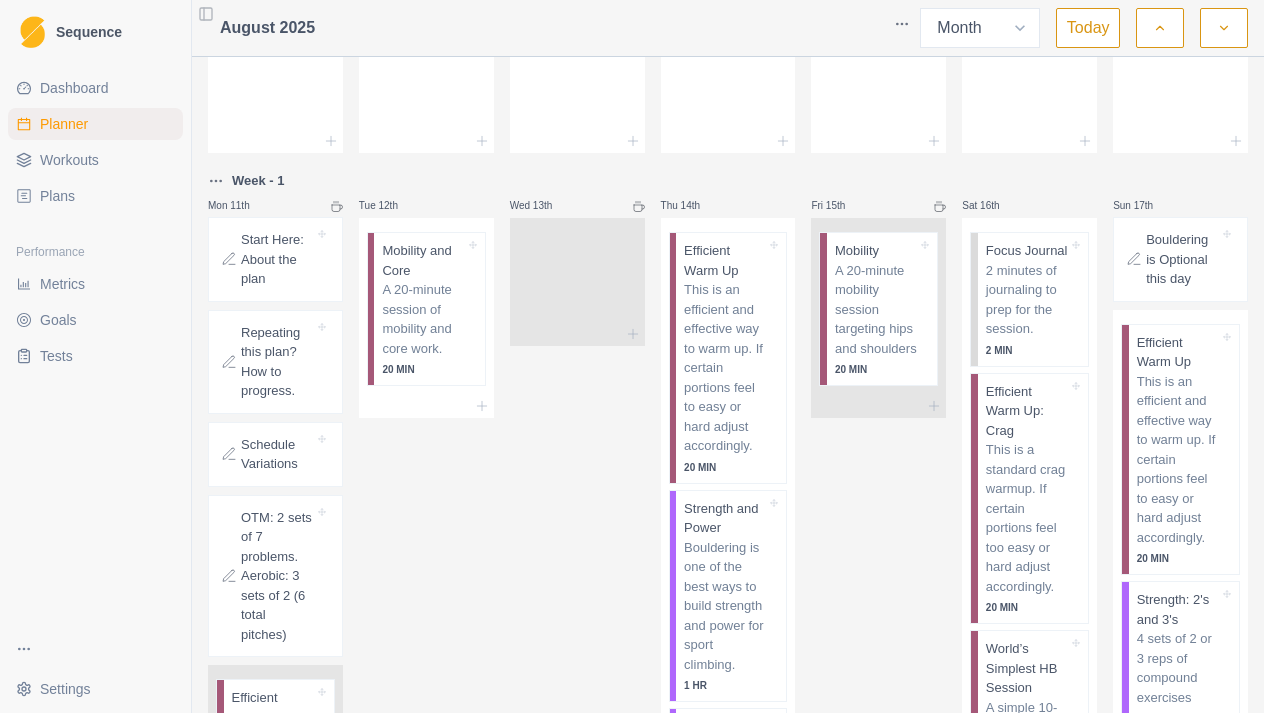scroll, scrollTop: 285, scrollLeft: 0, axis: vertical 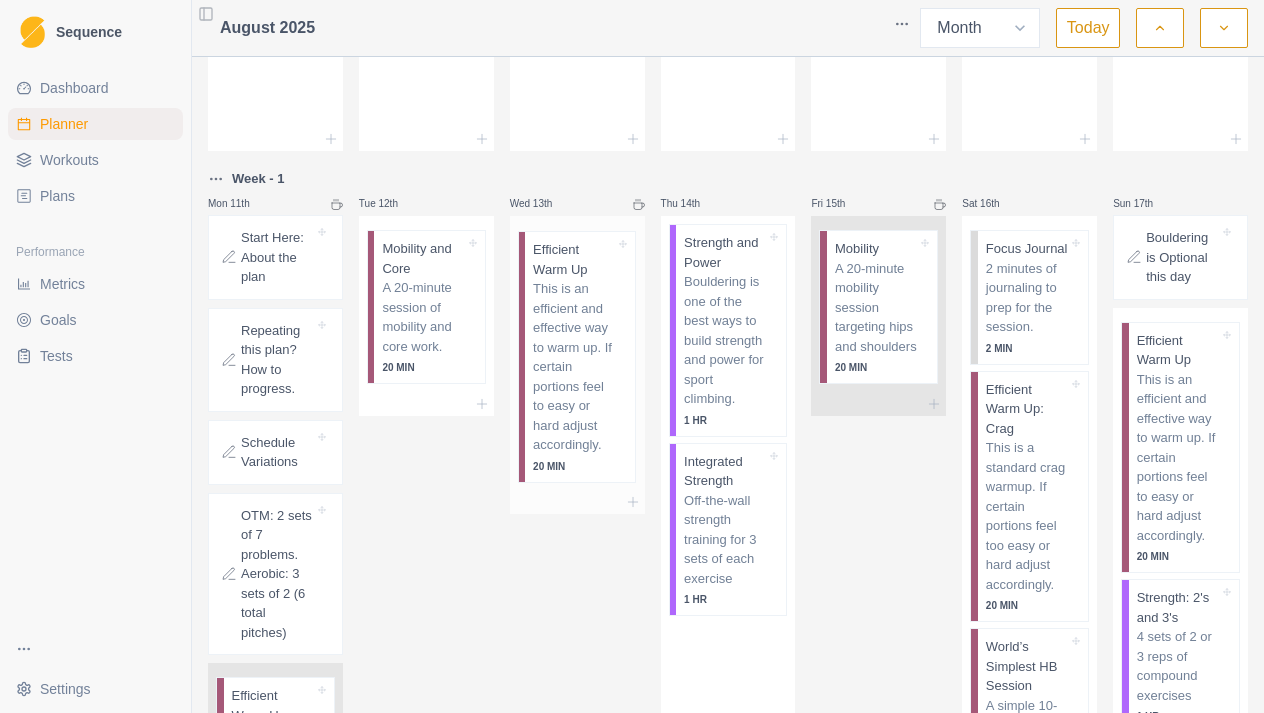 drag, startPoint x: 756, startPoint y: 290, endPoint x: 596, endPoint y: 291, distance: 160.00313 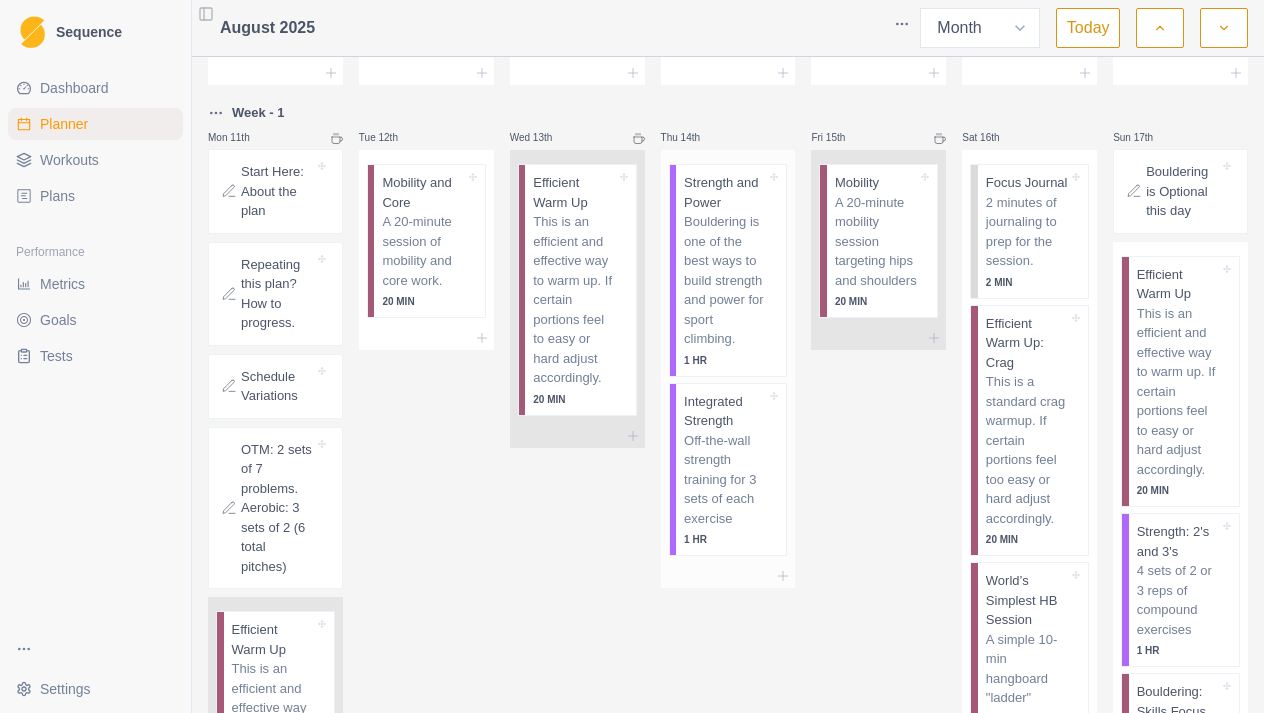 scroll, scrollTop: 353, scrollLeft: 0, axis: vertical 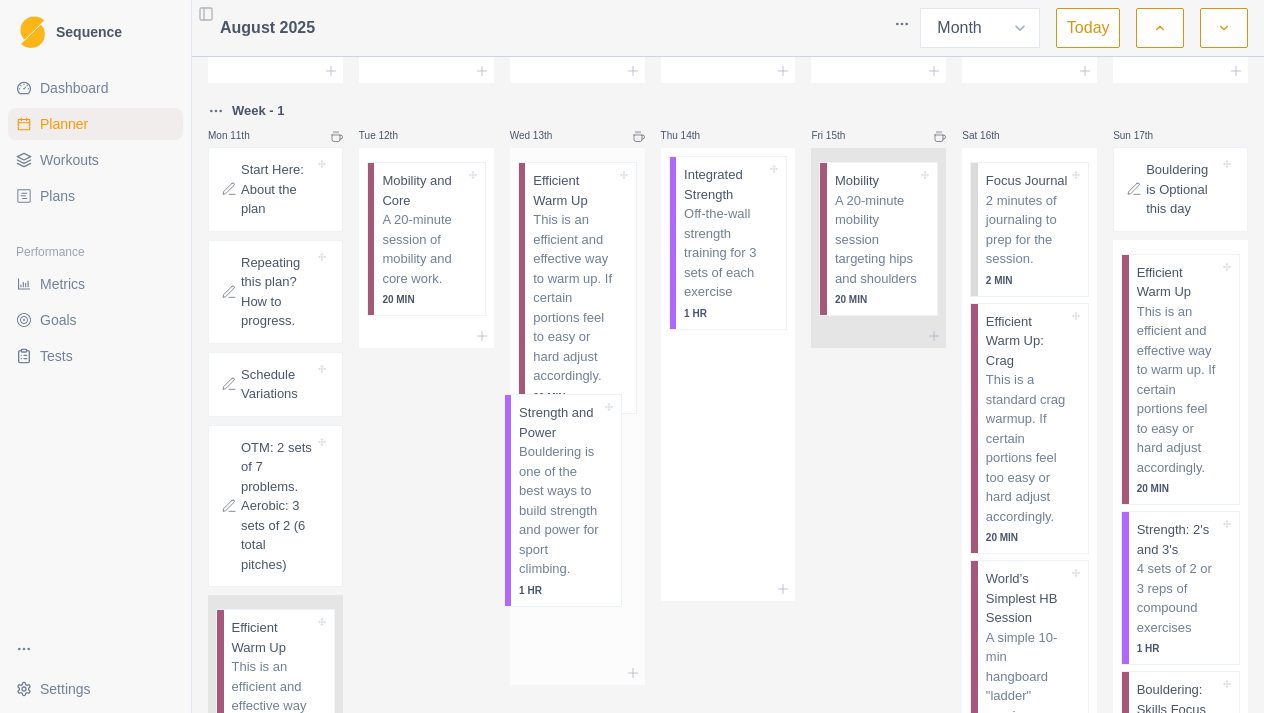 drag, startPoint x: 759, startPoint y: 197, endPoint x: 588, endPoint y: 433, distance: 291.43954 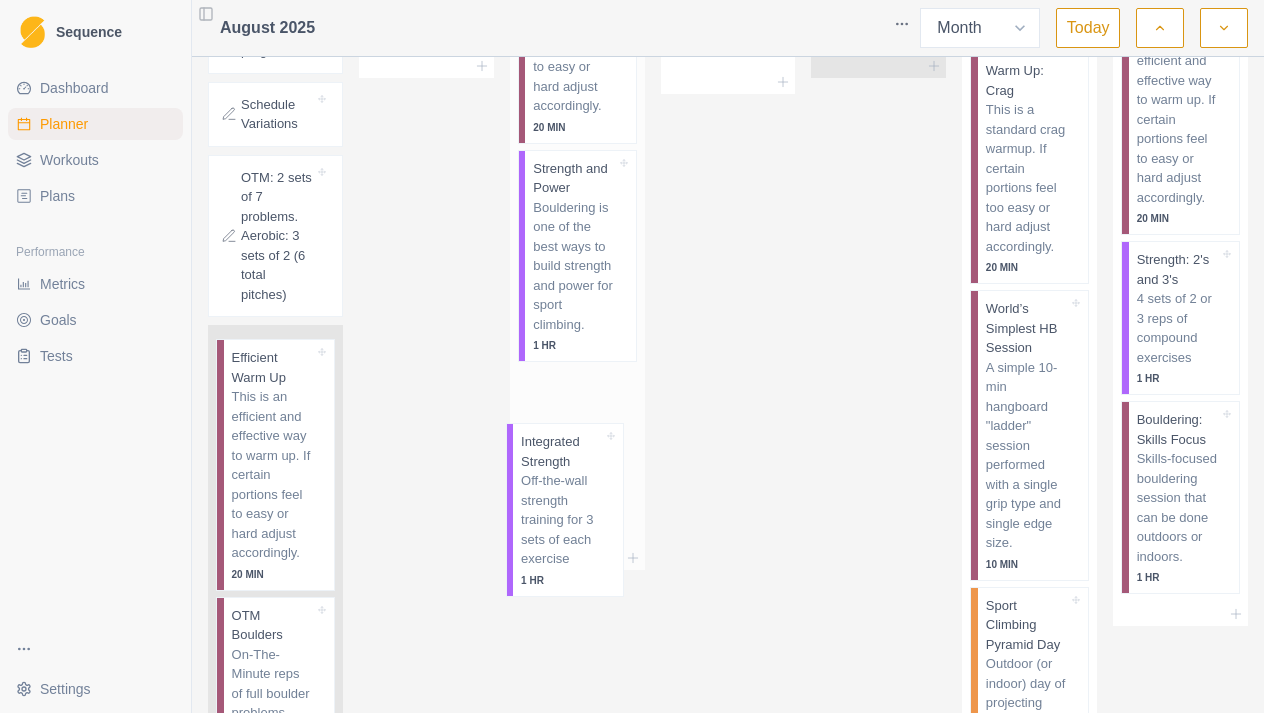 scroll, scrollTop: 624, scrollLeft: 0, axis: vertical 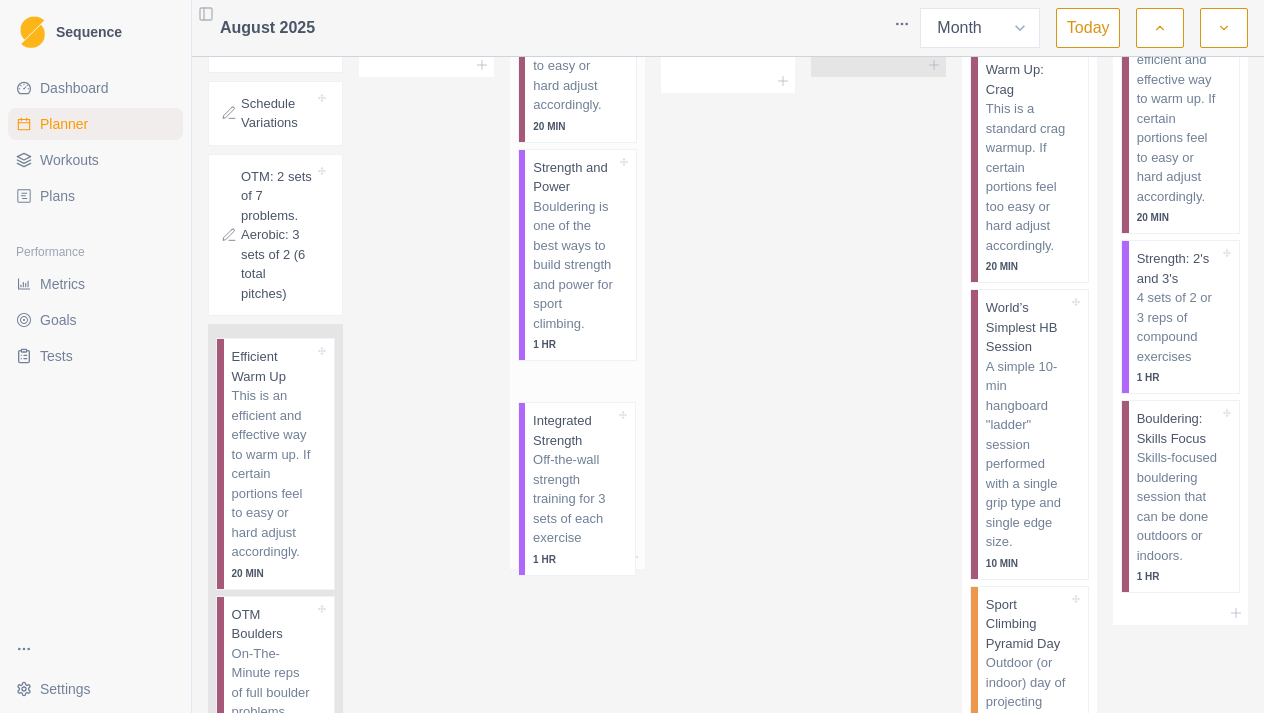 drag, startPoint x: 759, startPoint y: 258, endPoint x: 595, endPoint y: 513, distance: 303.18475 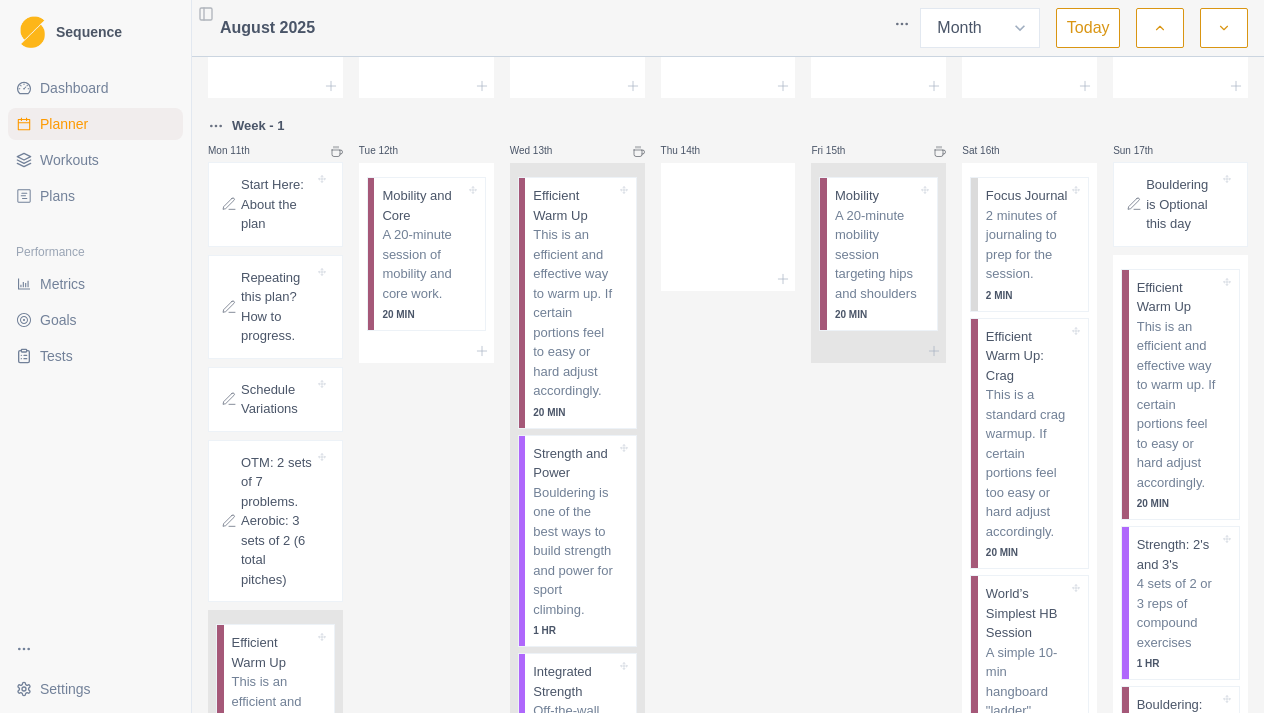 scroll, scrollTop: 320, scrollLeft: 0, axis: vertical 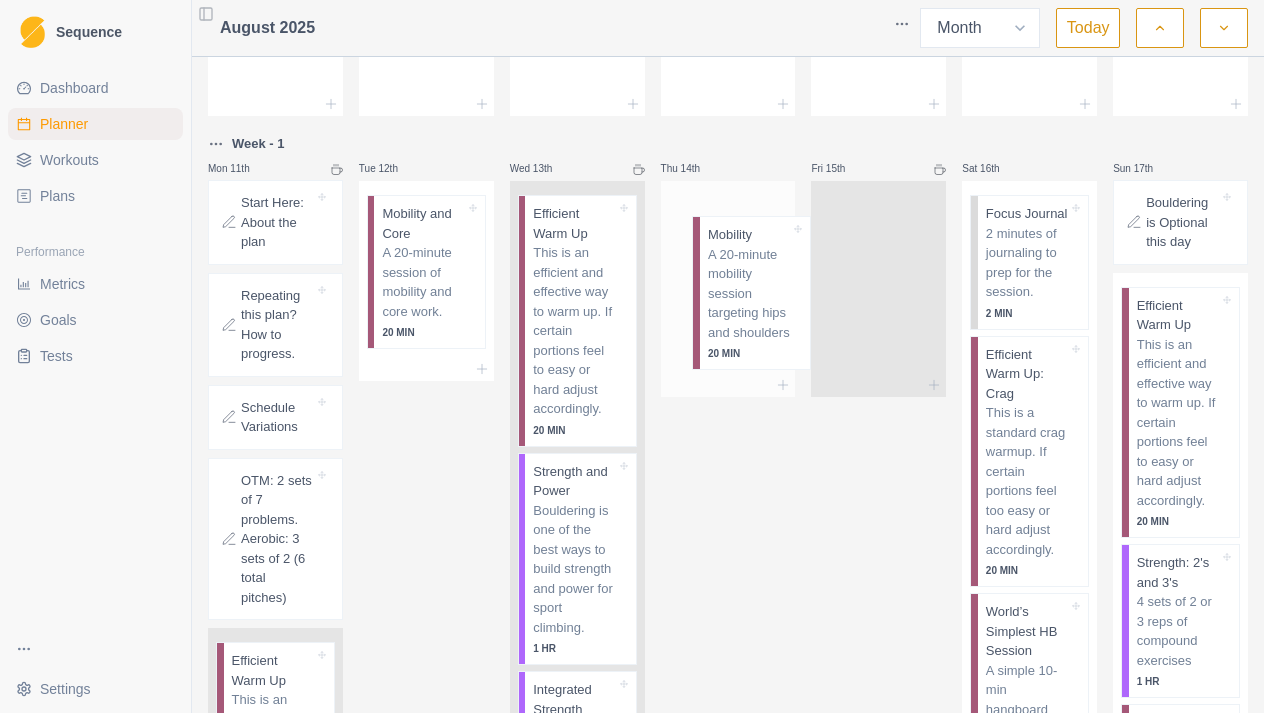 drag, startPoint x: 884, startPoint y: 242, endPoint x: 752, endPoint y: 263, distance: 133.66002 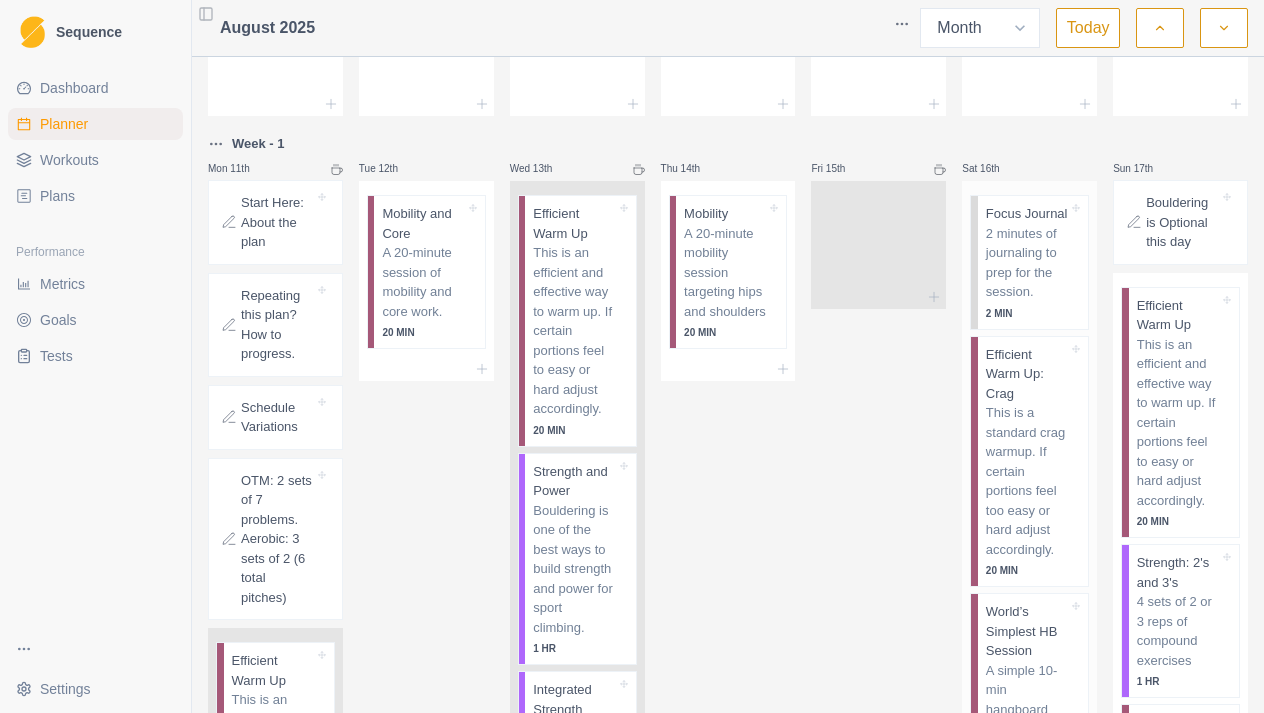click on "Focus Journal 2 minutes of journaling to prep for the session. 2 MIN" at bounding box center [1033, 262] 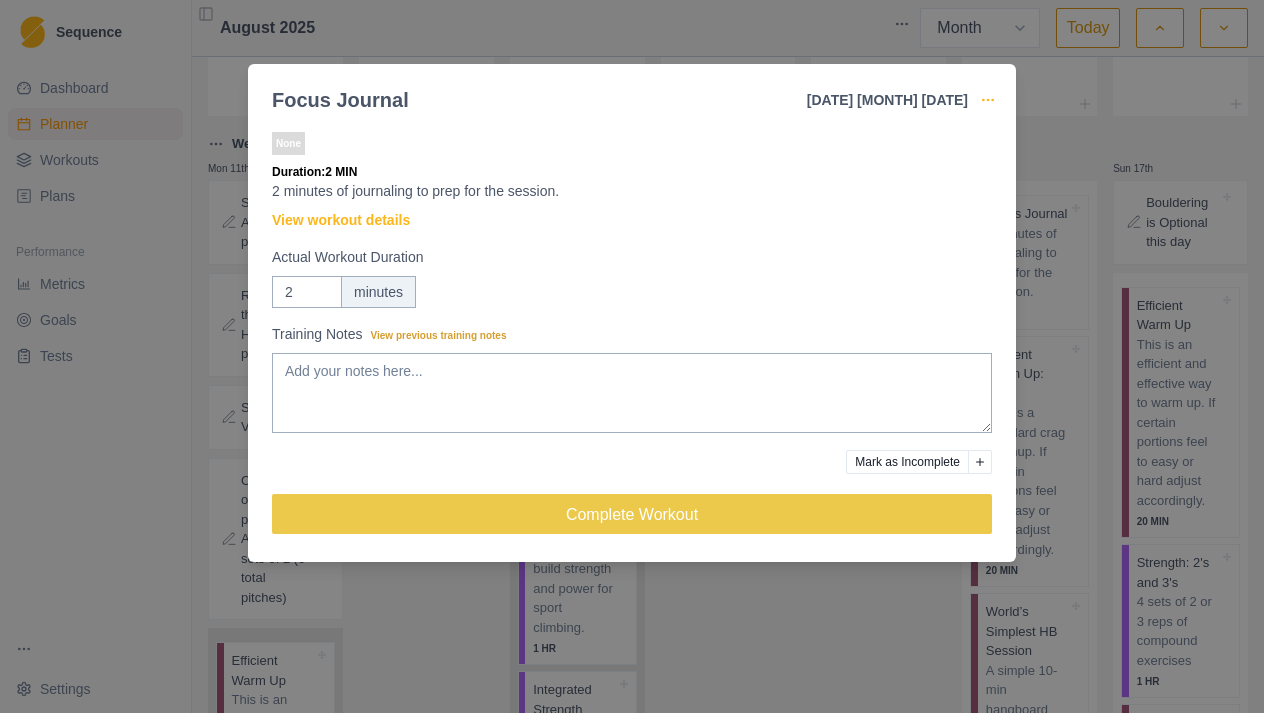 click 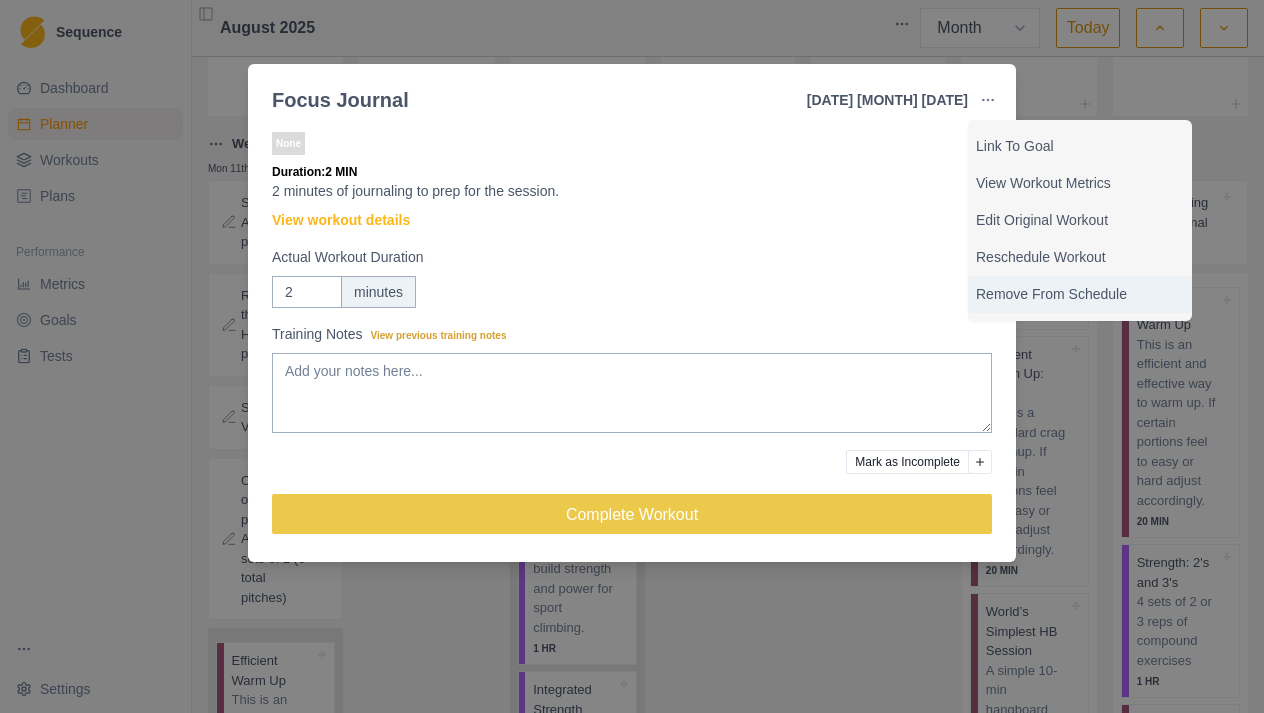 click on "Remove From Schedule" at bounding box center [1080, 294] 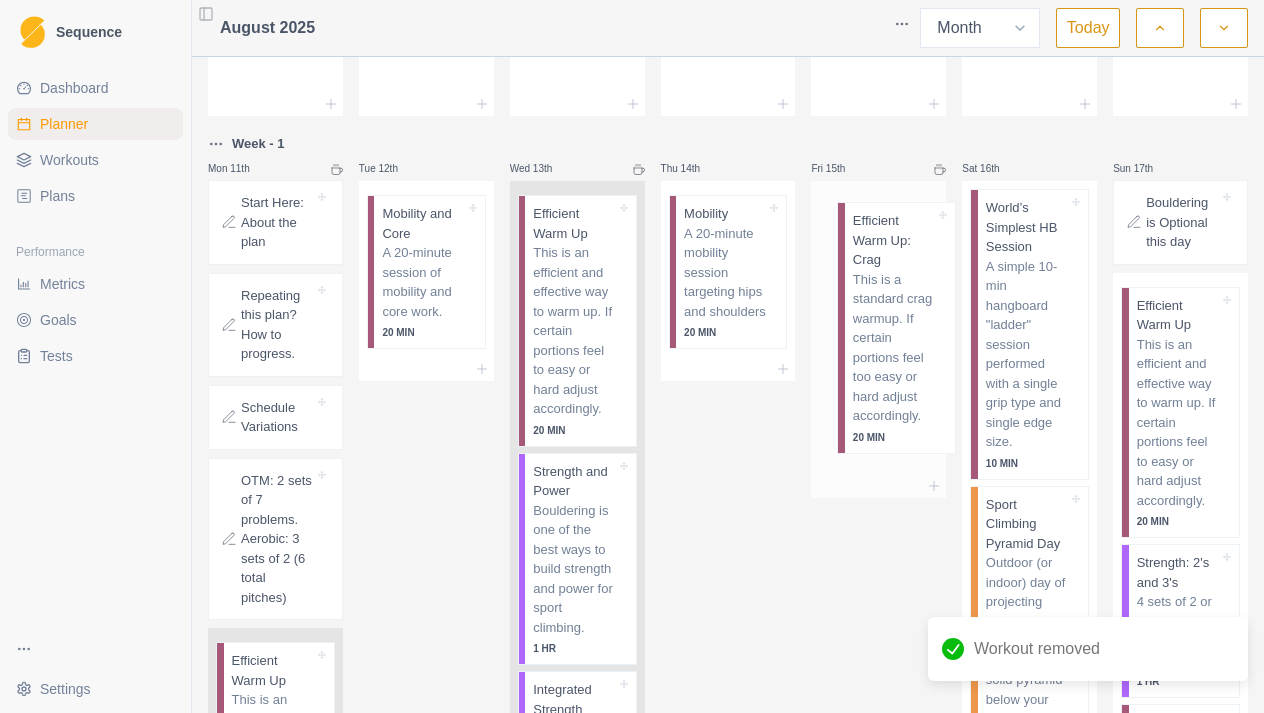 drag, startPoint x: 1044, startPoint y: 254, endPoint x: 900, endPoint y: 261, distance: 144.17004 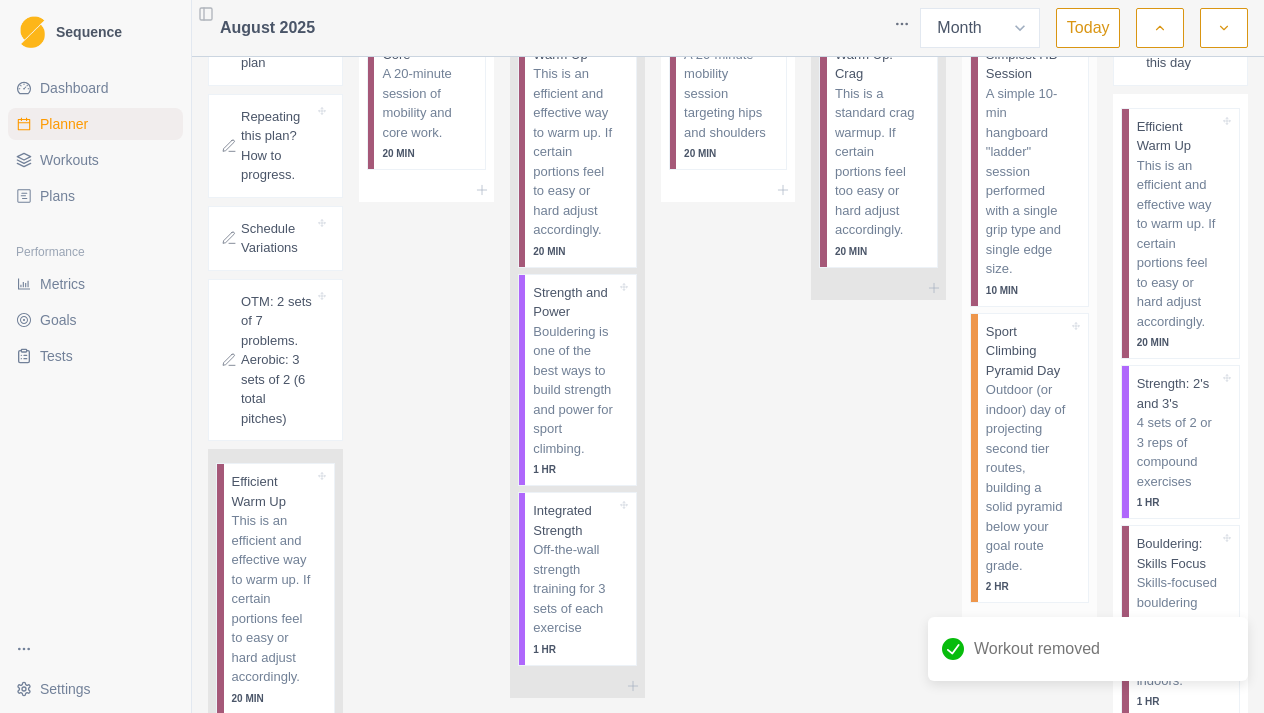 scroll, scrollTop: 507, scrollLeft: 0, axis: vertical 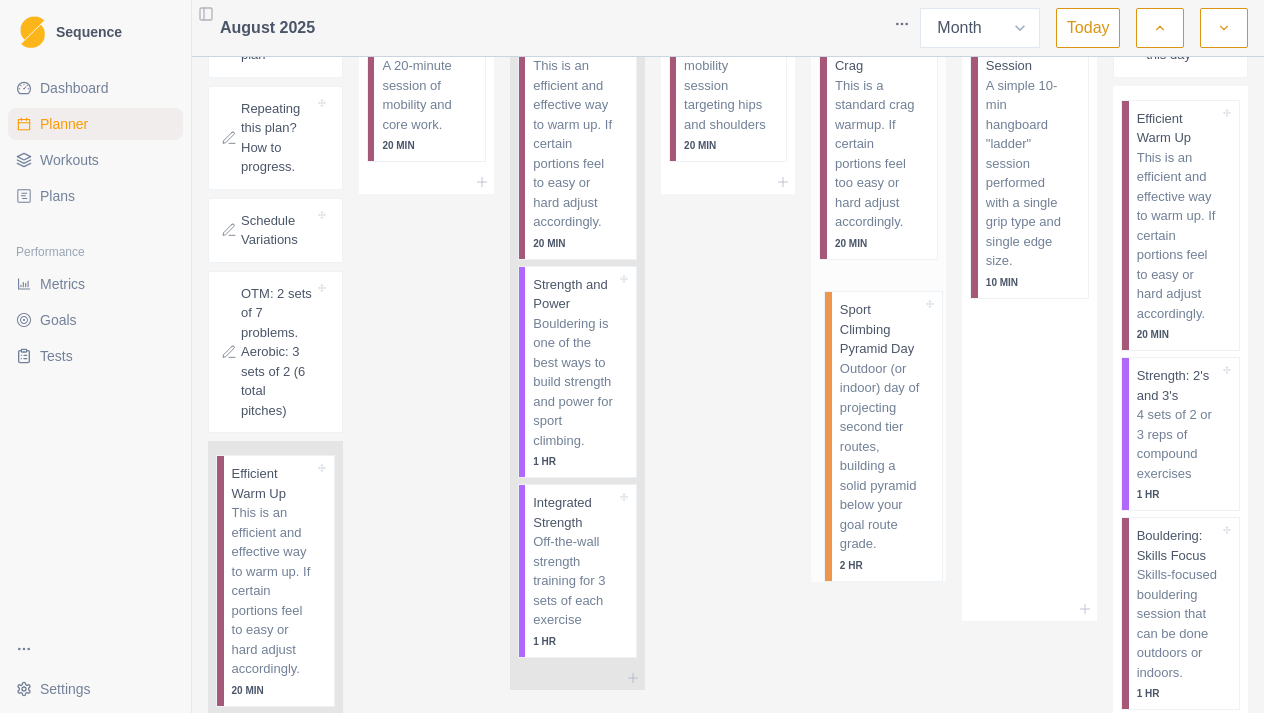 drag, startPoint x: 1050, startPoint y: 332, endPoint x: 894, endPoint y: 325, distance: 156.15697 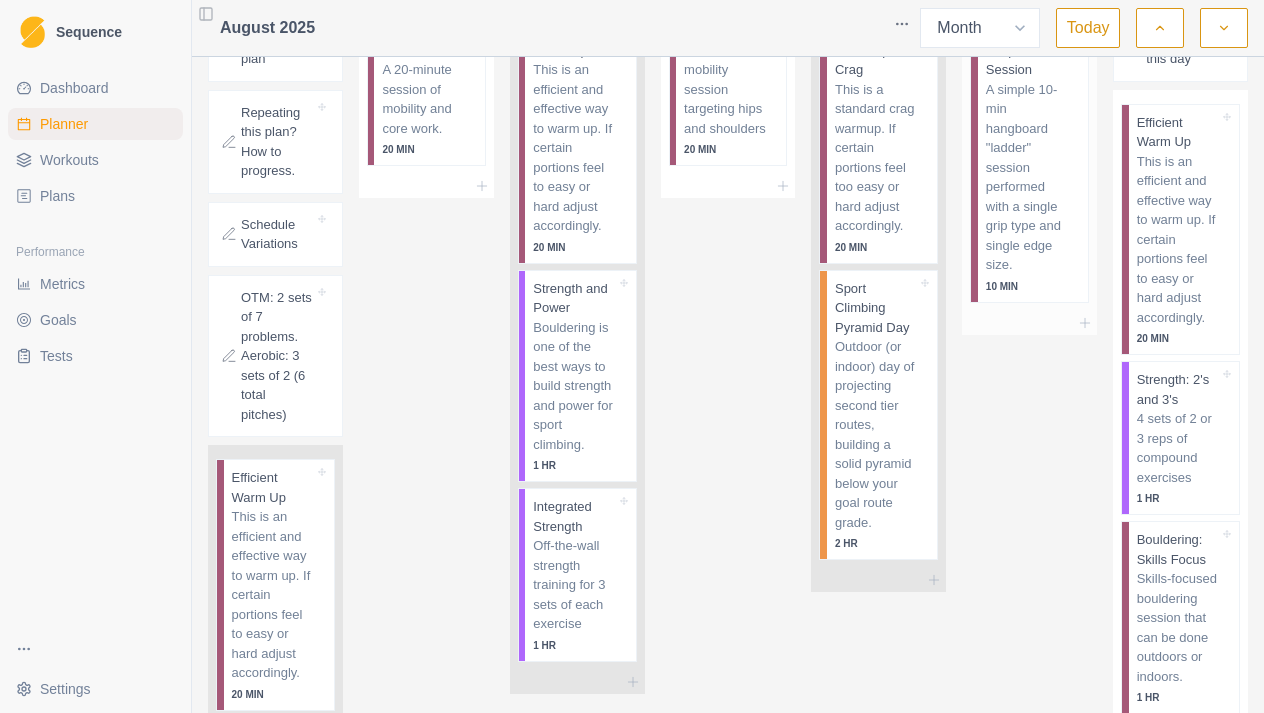 scroll, scrollTop: 504, scrollLeft: 0, axis: vertical 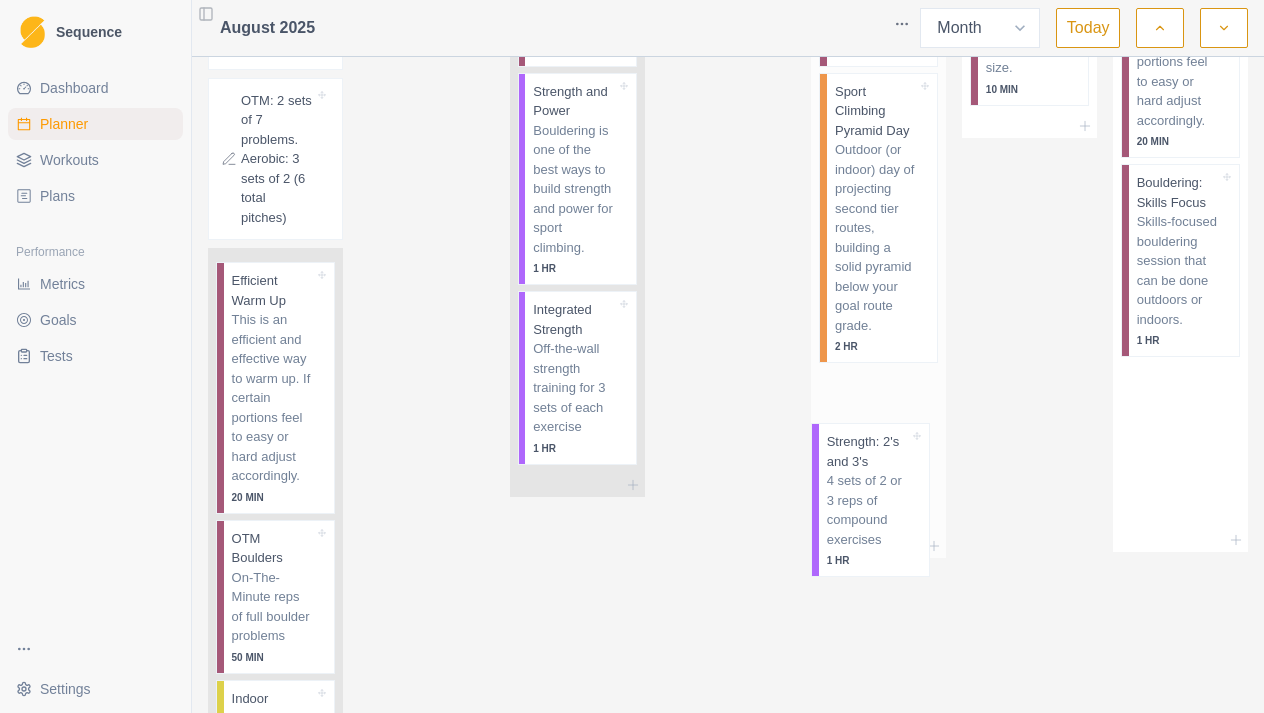 drag, startPoint x: 1226, startPoint y: 389, endPoint x: 901, endPoint y: 464, distance: 333.5416 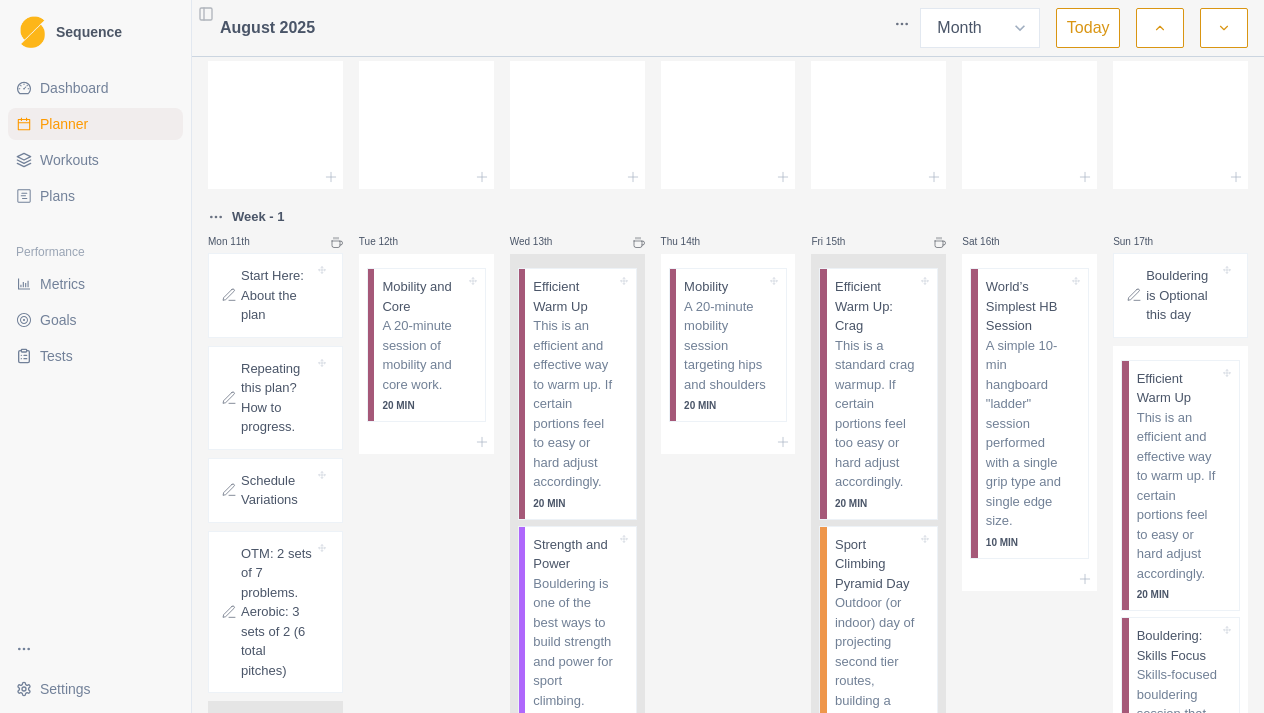 scroll, scrollTop: 246, scrollLeft: 0, axis: vertical 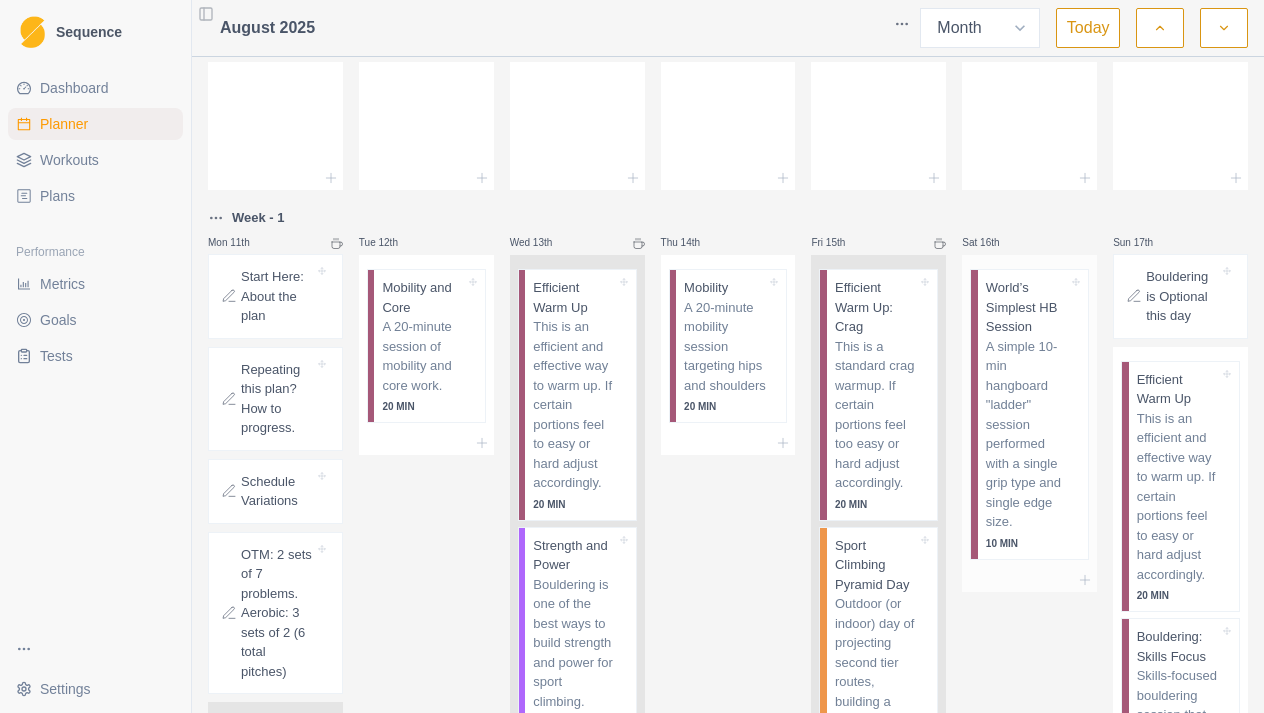 click 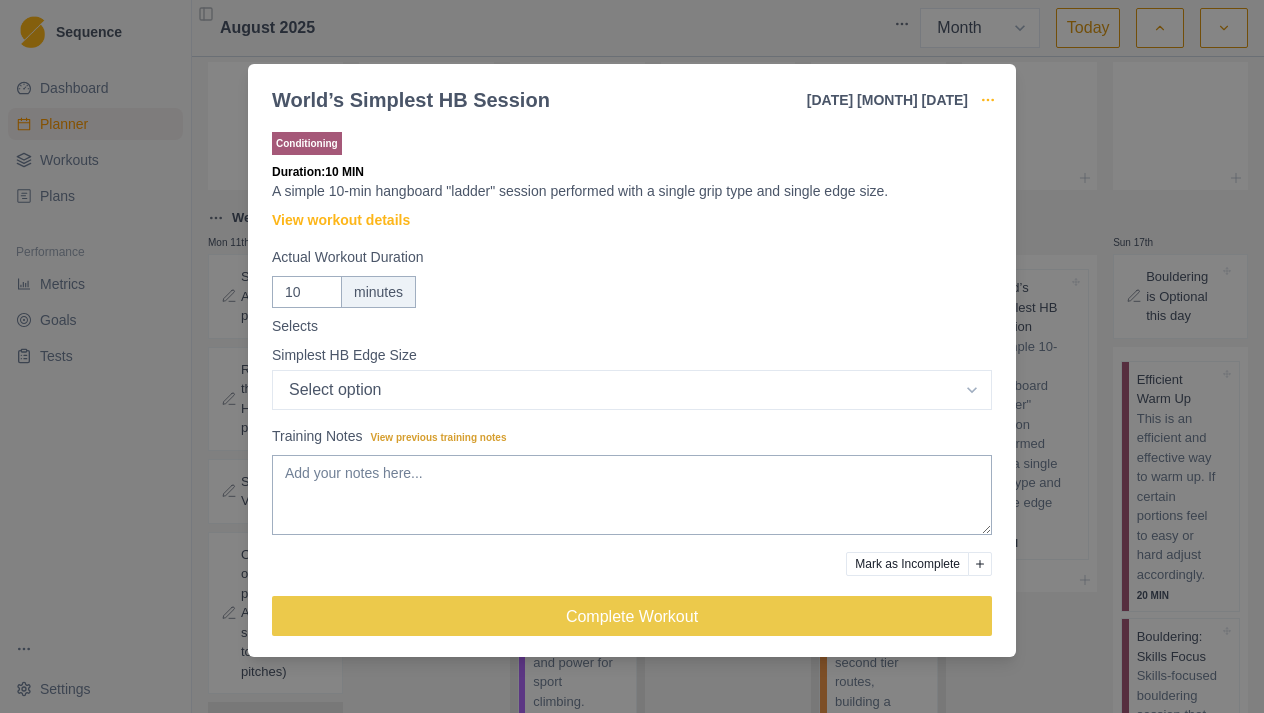 click 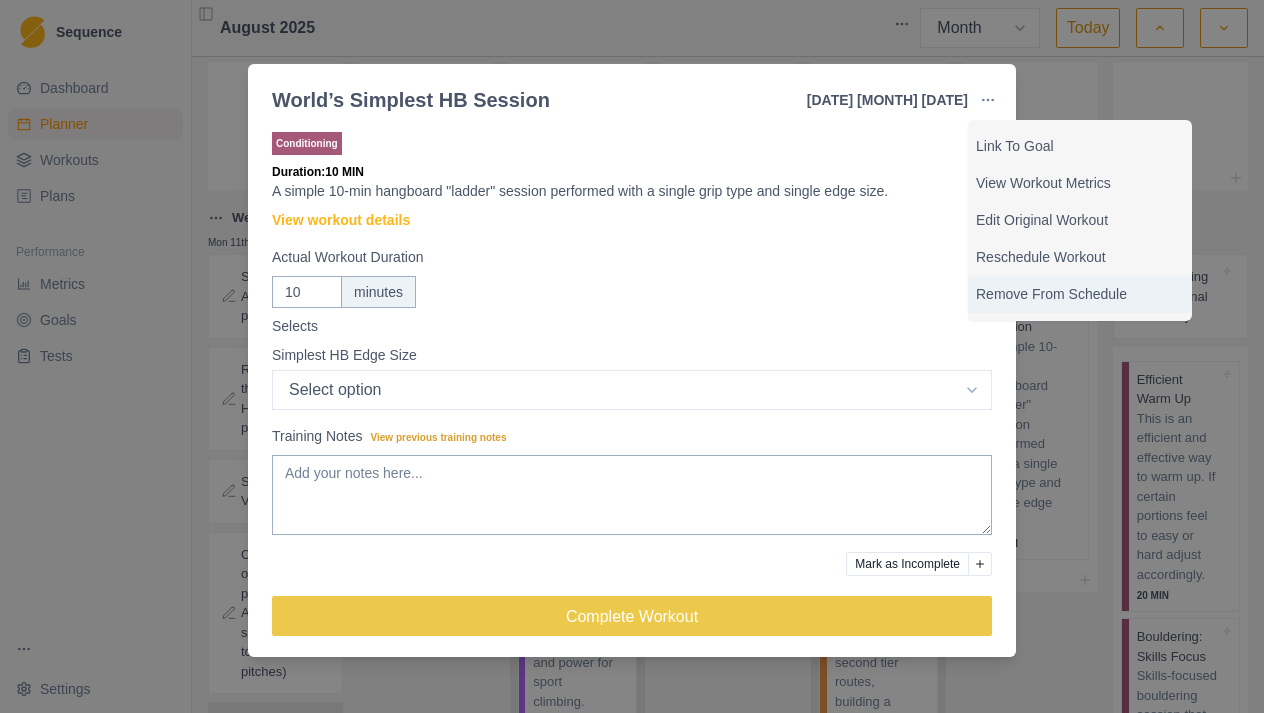 click on "Remove From Schedule" at bounding box center (1080, 294) 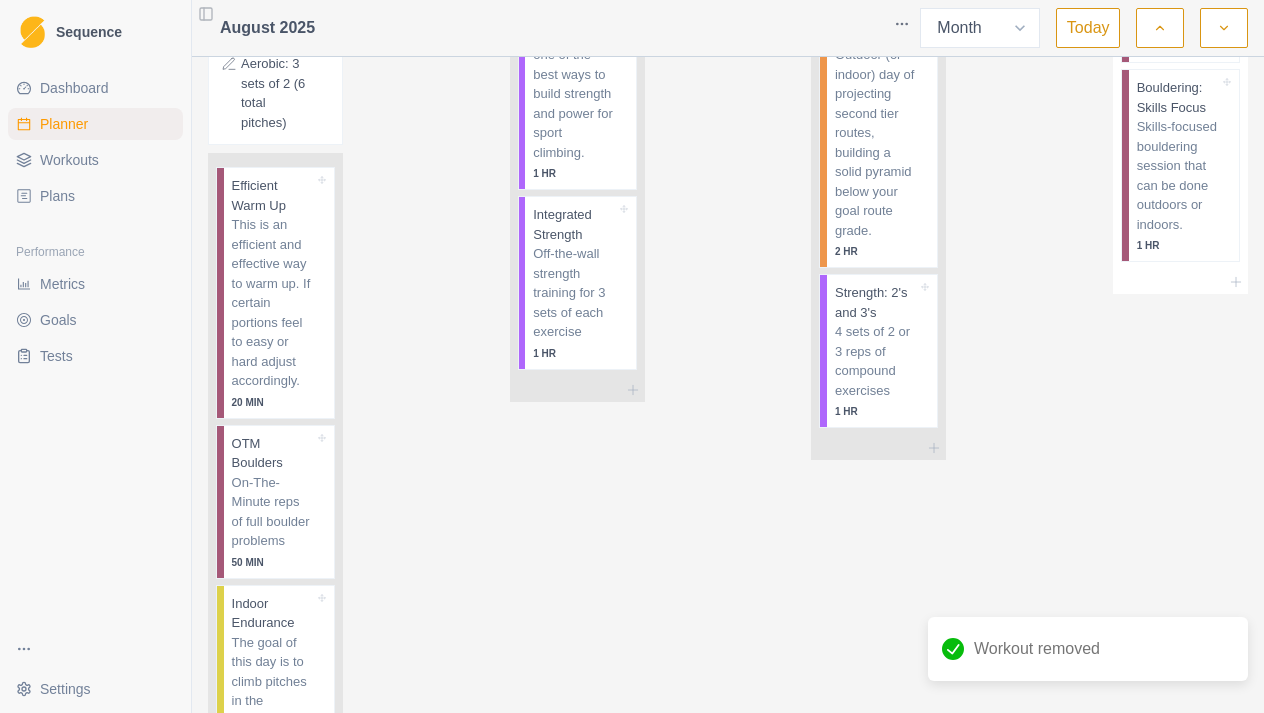 scroll, scrollTop: 800, scrollLeft: 0, axis: vertical 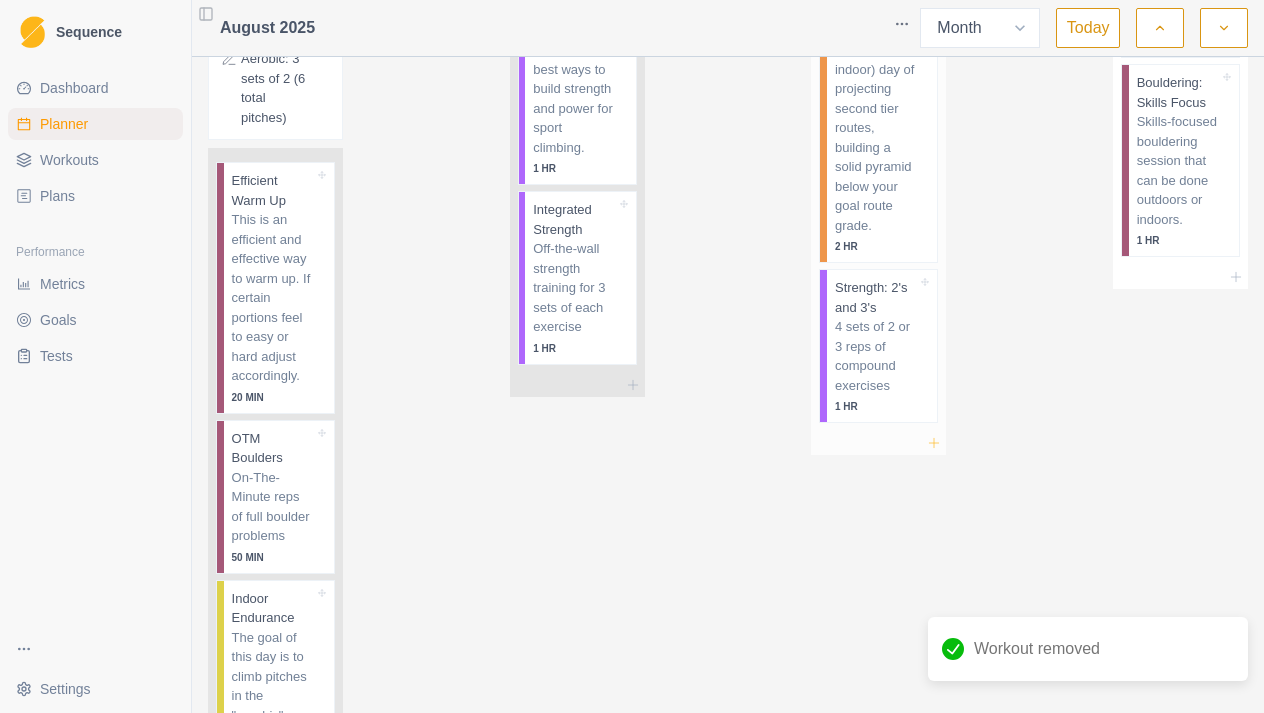 click 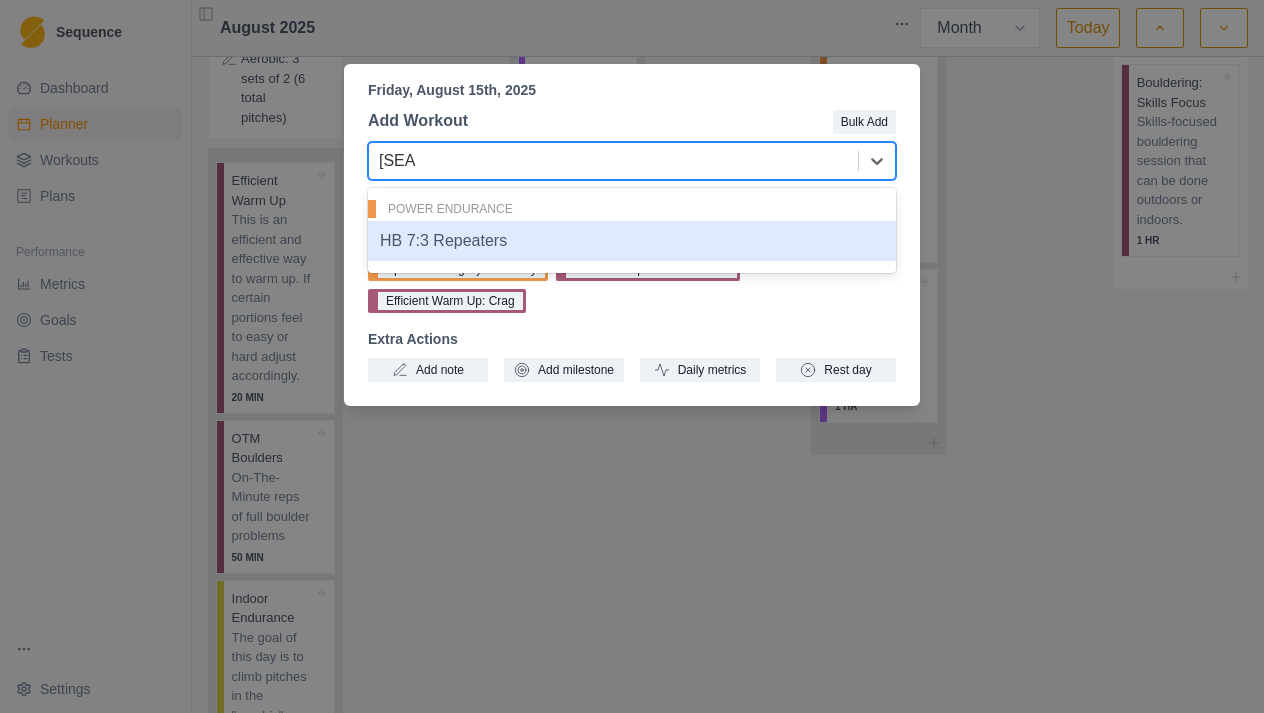 type on "repea" 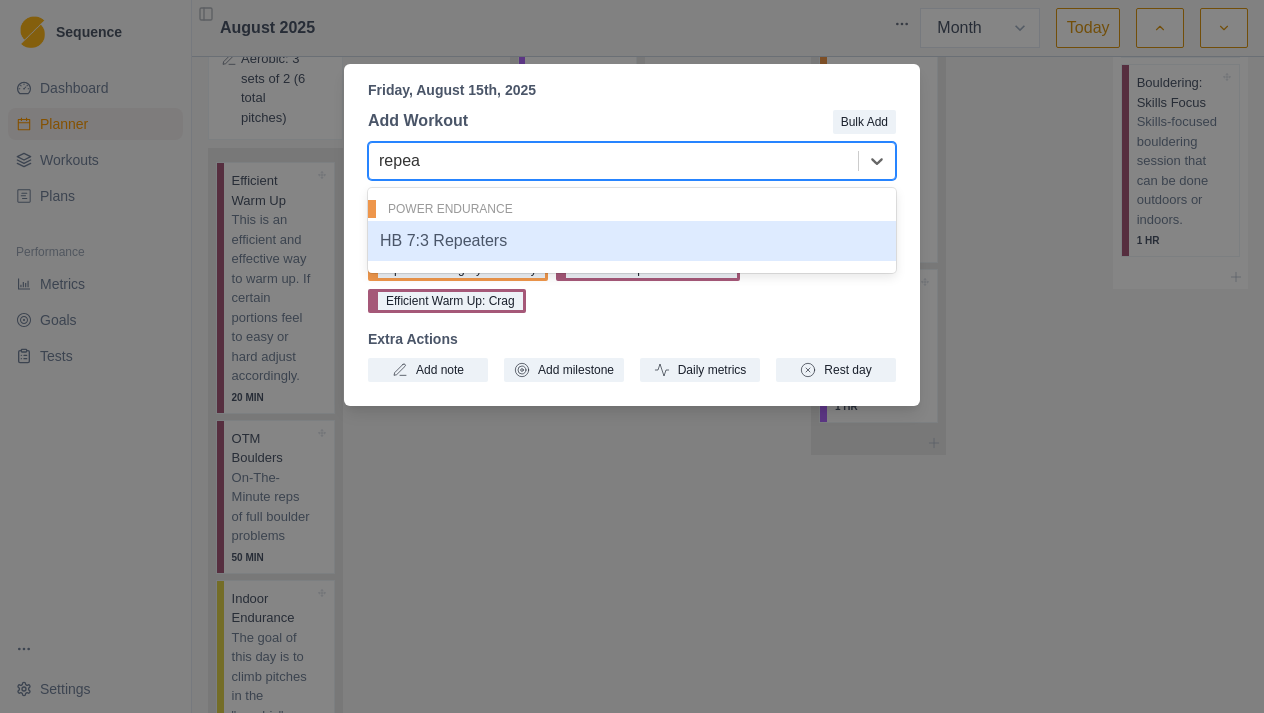 click on "HB 7:3 Repeaters" at bounding box center (632, 241) 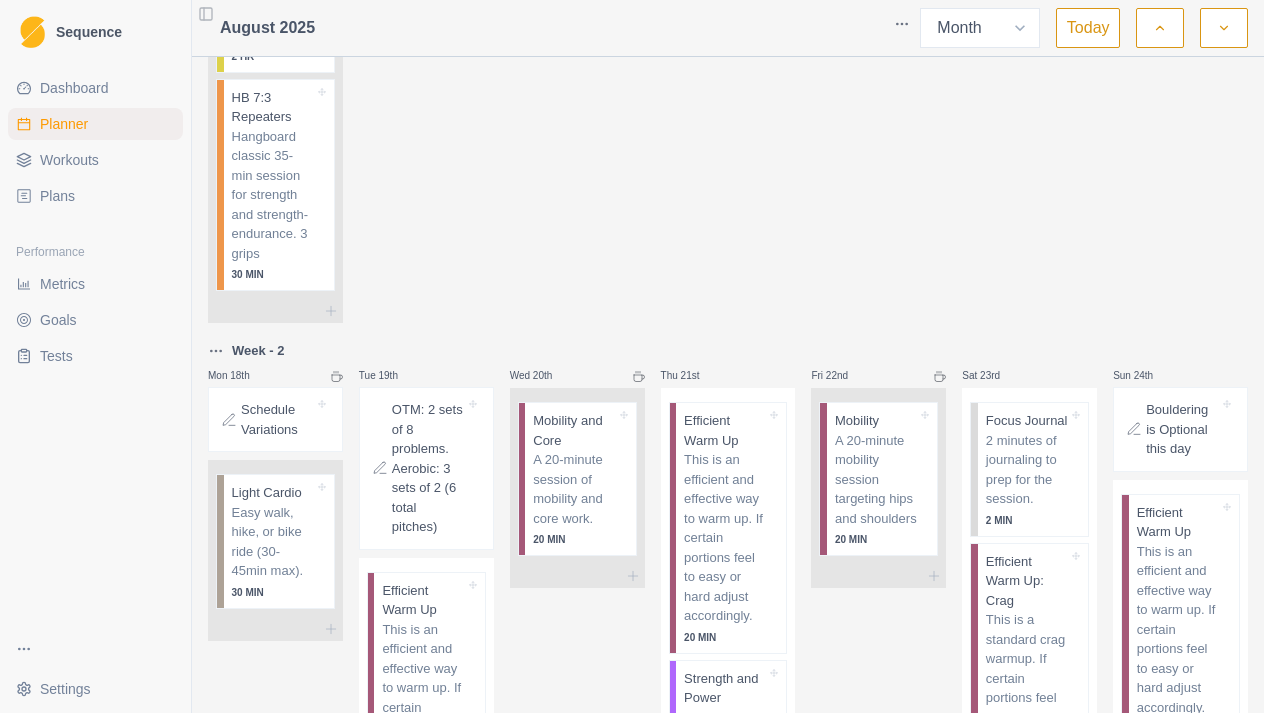 scroll, scrollTop: 1740, scrollLeft: 0, axis: vertical 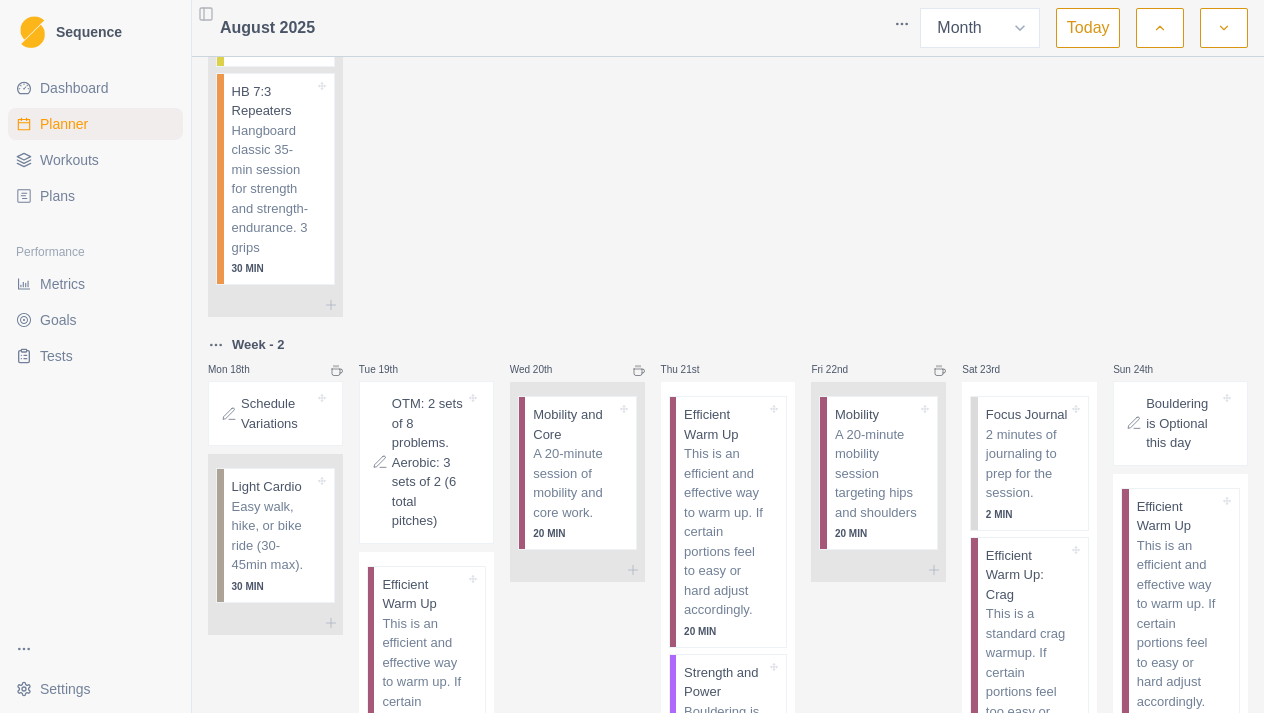 click on "Schedule Variations" at bounding box center [277, 413] 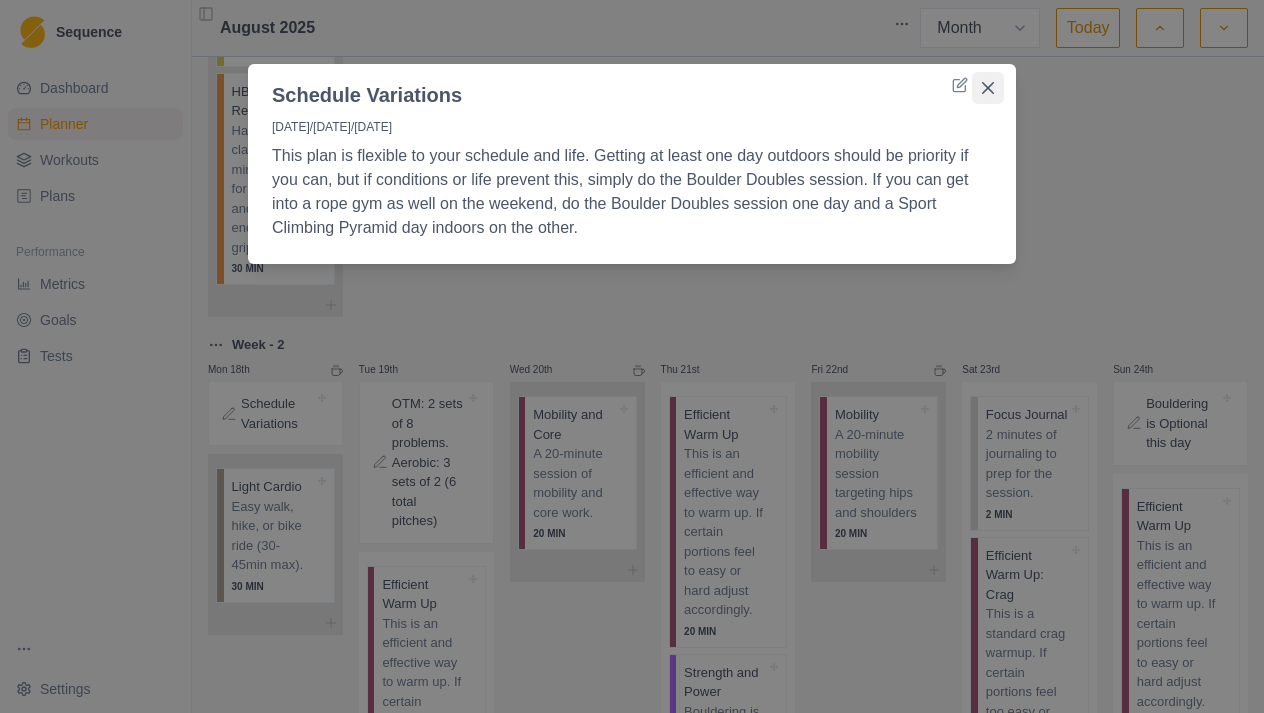 click 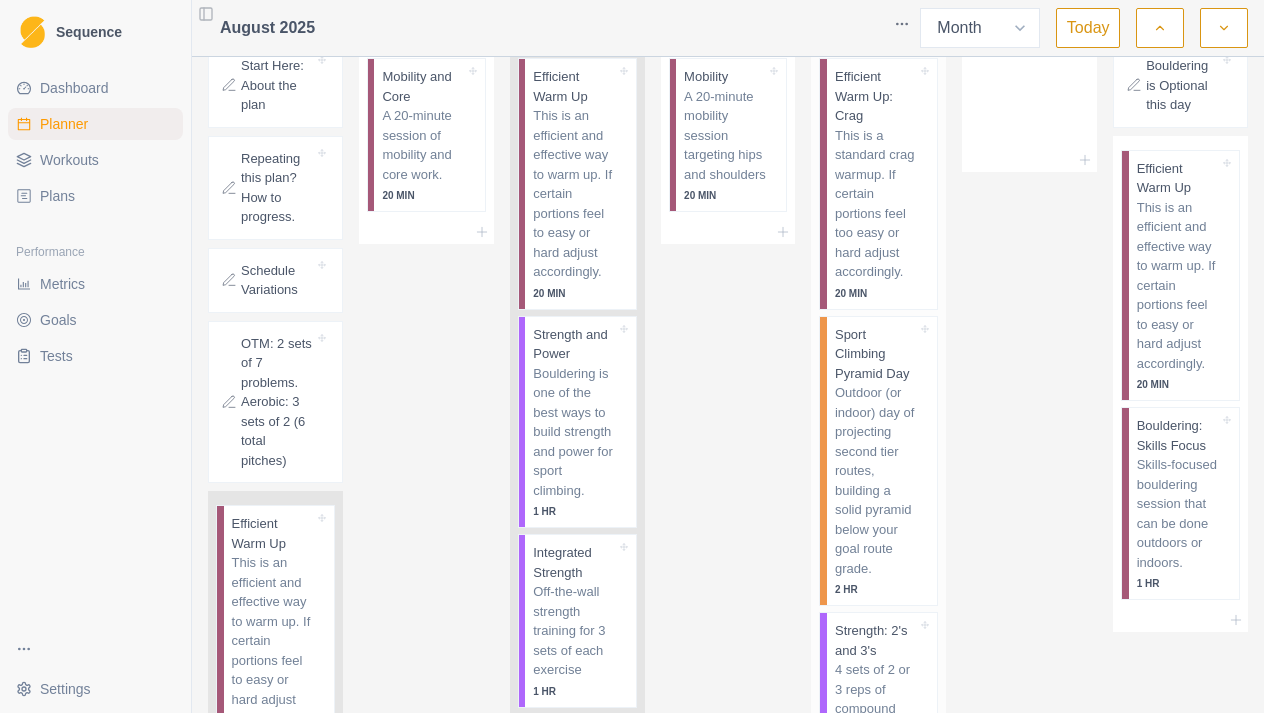 scroll, scrollTop: 454, scrollLeft: 0, axis: vertical 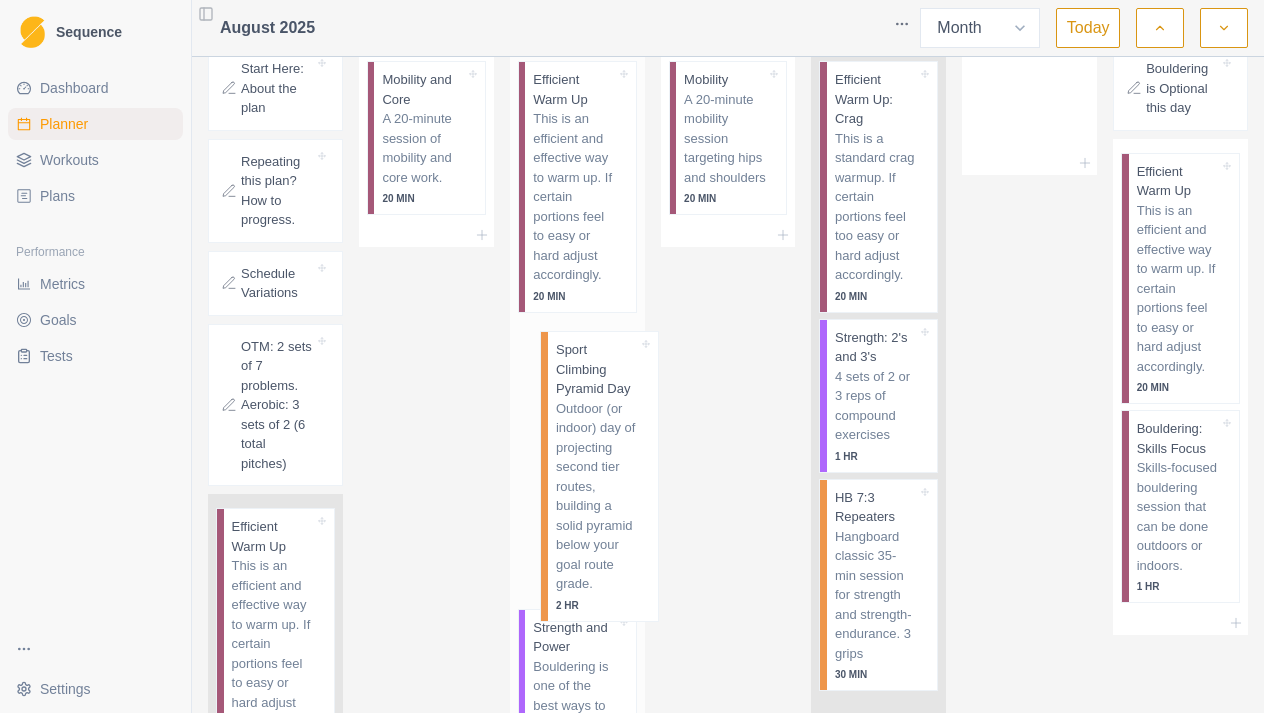 drag, startPoint x: 854, startPoint y: 398, endPoint x: 566, endPoint y: 397, distance: 288.00174 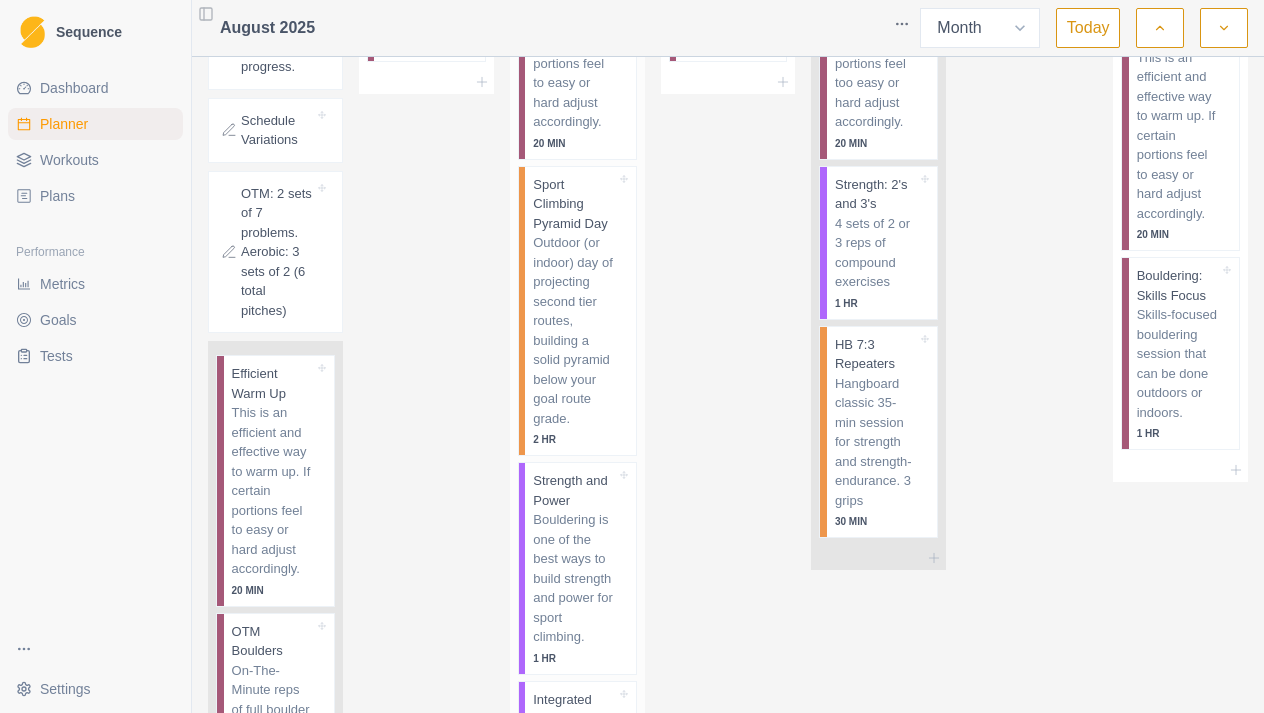 scroll, scrollTop: 610, scrollLeft: 0, axis: vertical 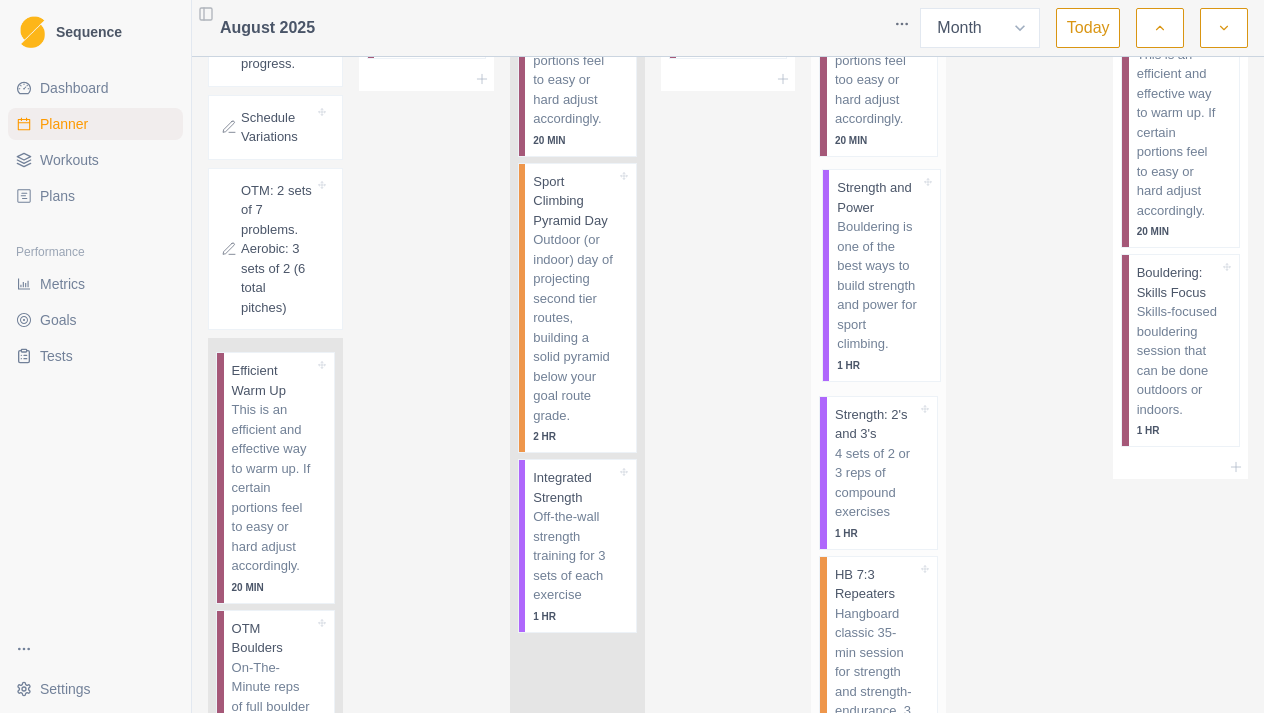 drag, startPoint x: 588, startPoint y: 524, endPoint x: 902, endPoint y: 236, distance: 426.0751 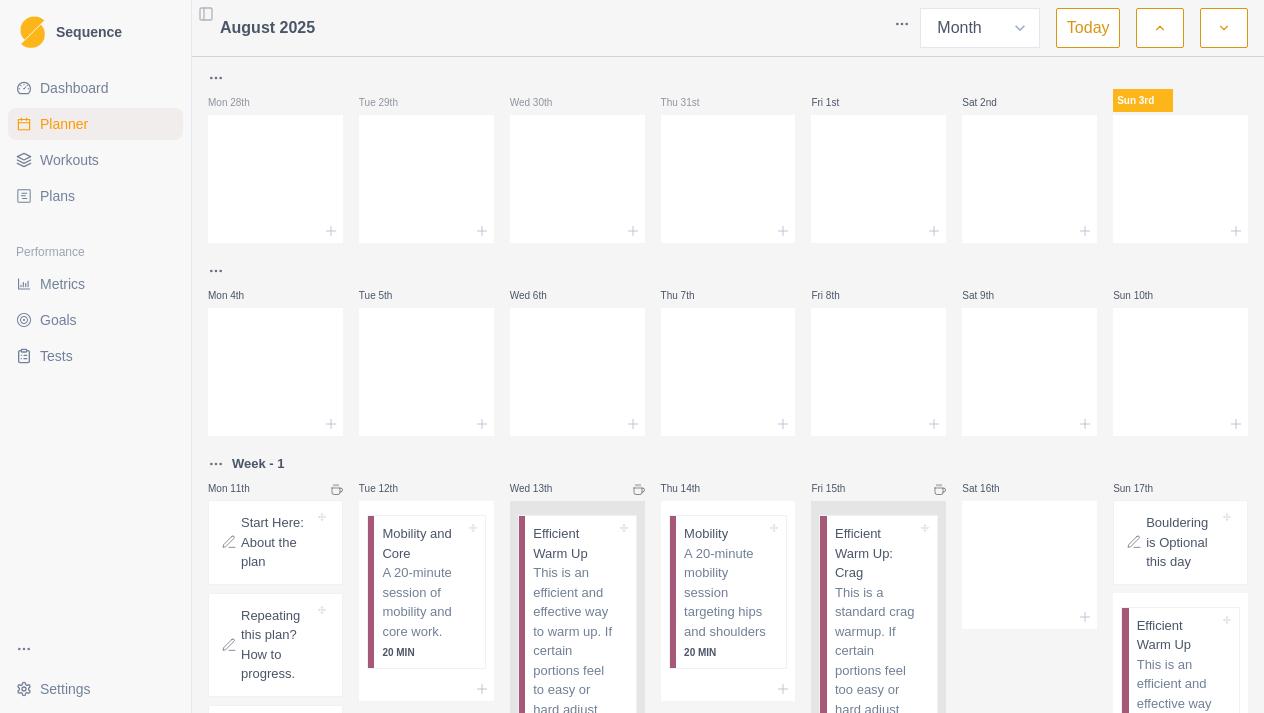 scroll, scrollTop: 0, scrollLeft: 0, axis: both 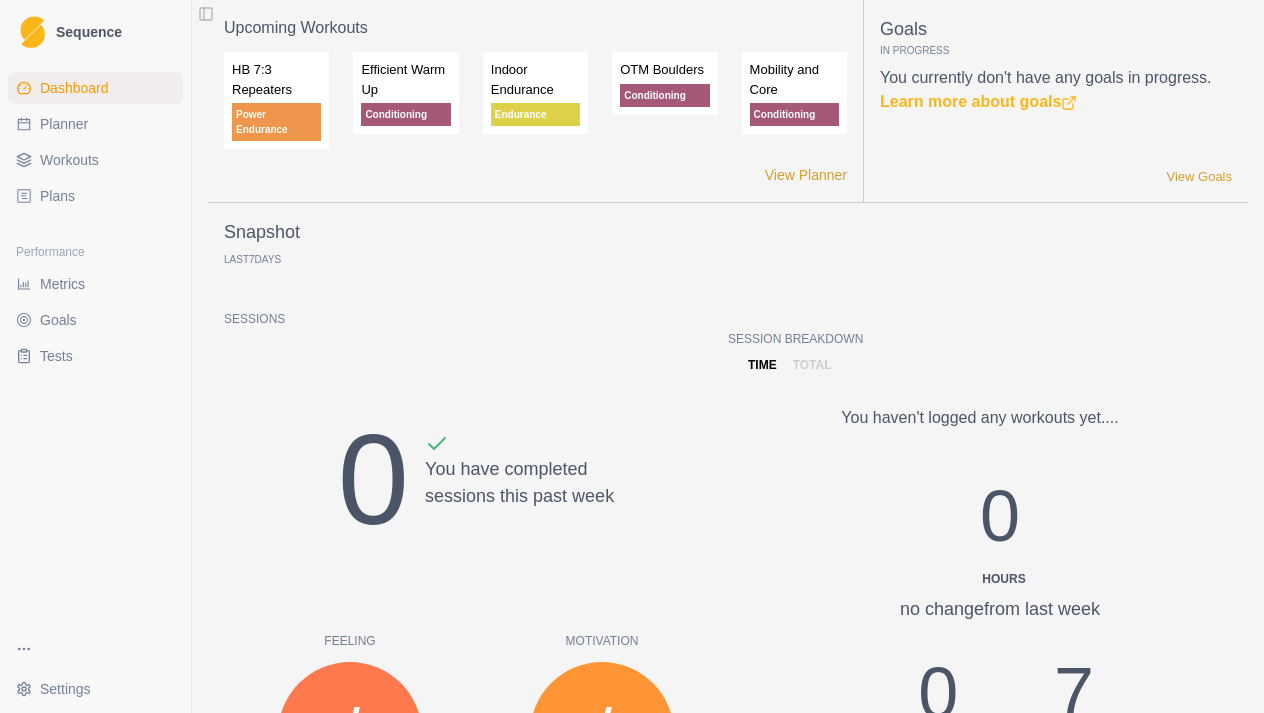 click on "Sequence Dashboard Planner Workouts Plans Performance Metrics Goals Tests Settings Toggle Sidebar Upcoming Workouts HB 7:3 Repeaters Power Endurance Efficient Warm Up Conditioning Indoor Endurance Endurance OTM Boulders Conditioning Mobility and Core  Conditioning View Planner Goals In Progress You currently don't have any goals in progress.   Learn more about goals  View Goals Snapshot Last  7  Days Sessions 0 You have completed     sessions this past week Feeling n/a Felt Score n/a  from last week Motivation n/a Motivation Score n/a  from last week Performance n/a Performance Score n/a  from last week RPE n/a RPE Score n/a  from last week Session Breakdown time total You haven't logged any workouts yet.... 0 Hours no change  from last week 0 Days on Rock 7 Rest days Recent Milestones You currently haven't recorded any Milestones. Learn more about Milestones View Milestones Recent Notes What's Next? OTM: 2 sets of 10 problems.  No Aerobic Climbing Schedule Variations View Notes View Planner" at bounding box center [632, 356] 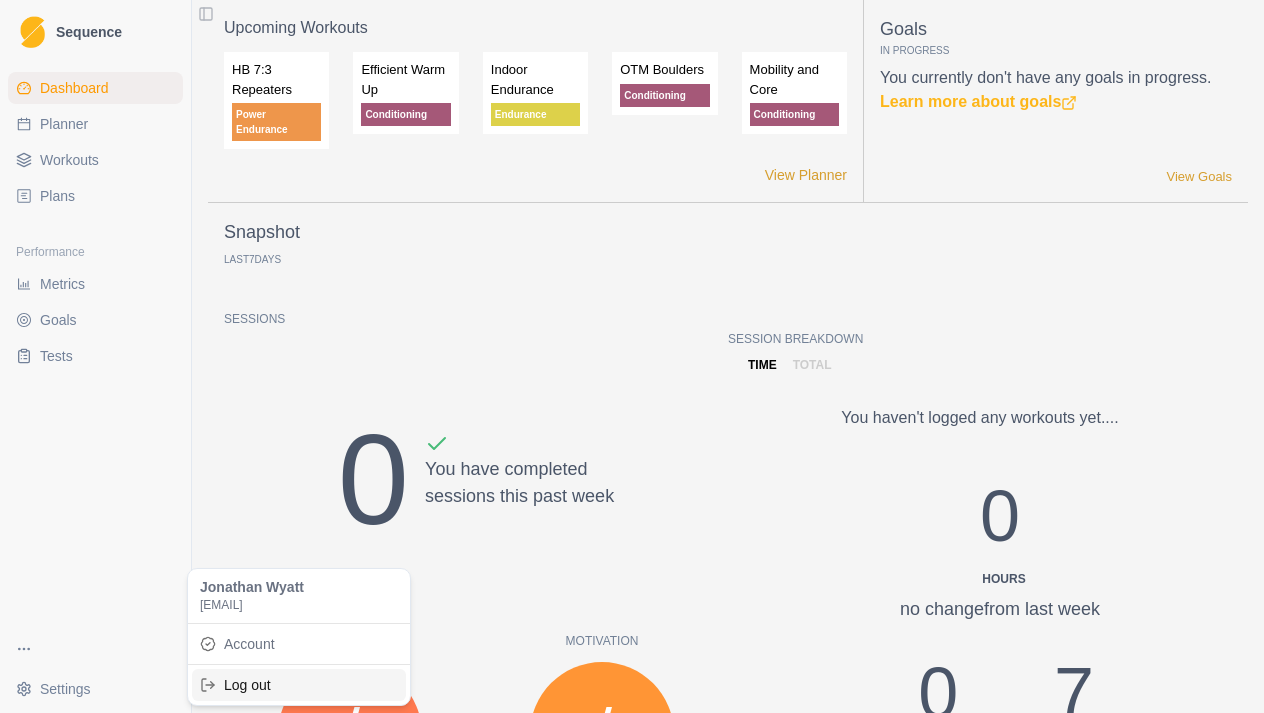 click on "Log out" at bounding box center (299, 685) 